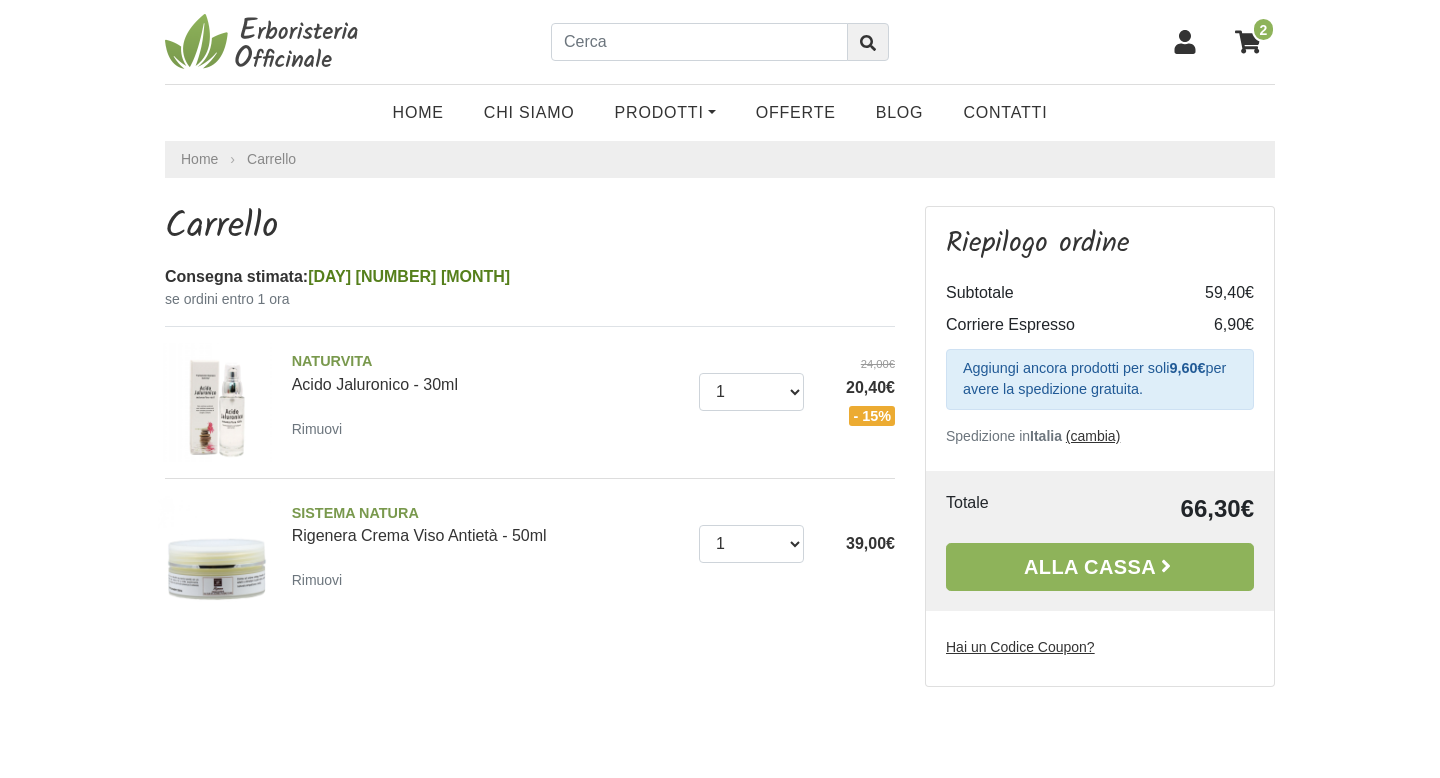 scroll, scrollTop: 0, scrollLeft: 0, axis: both 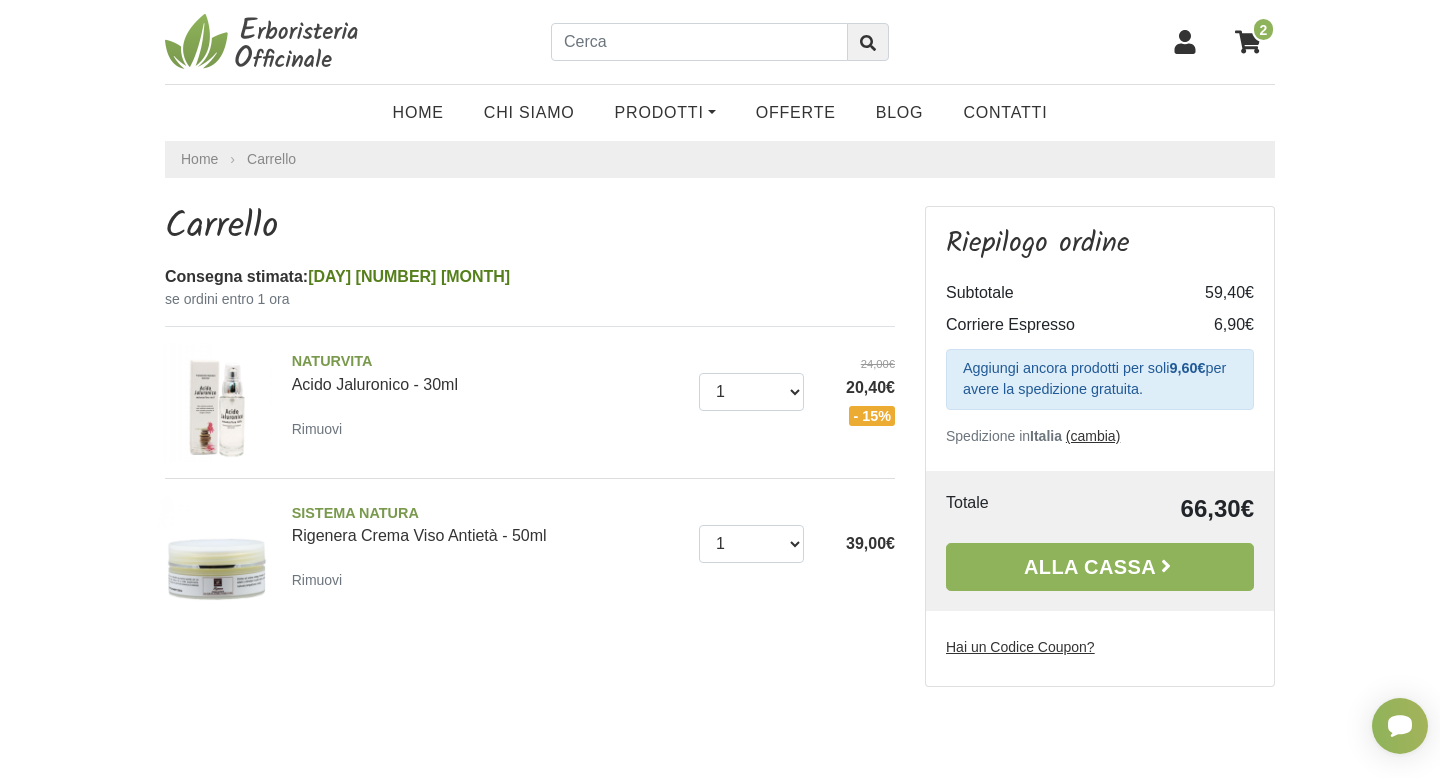 click on "Hai un Codice Coupon?" at bounding box center (1020, 647) 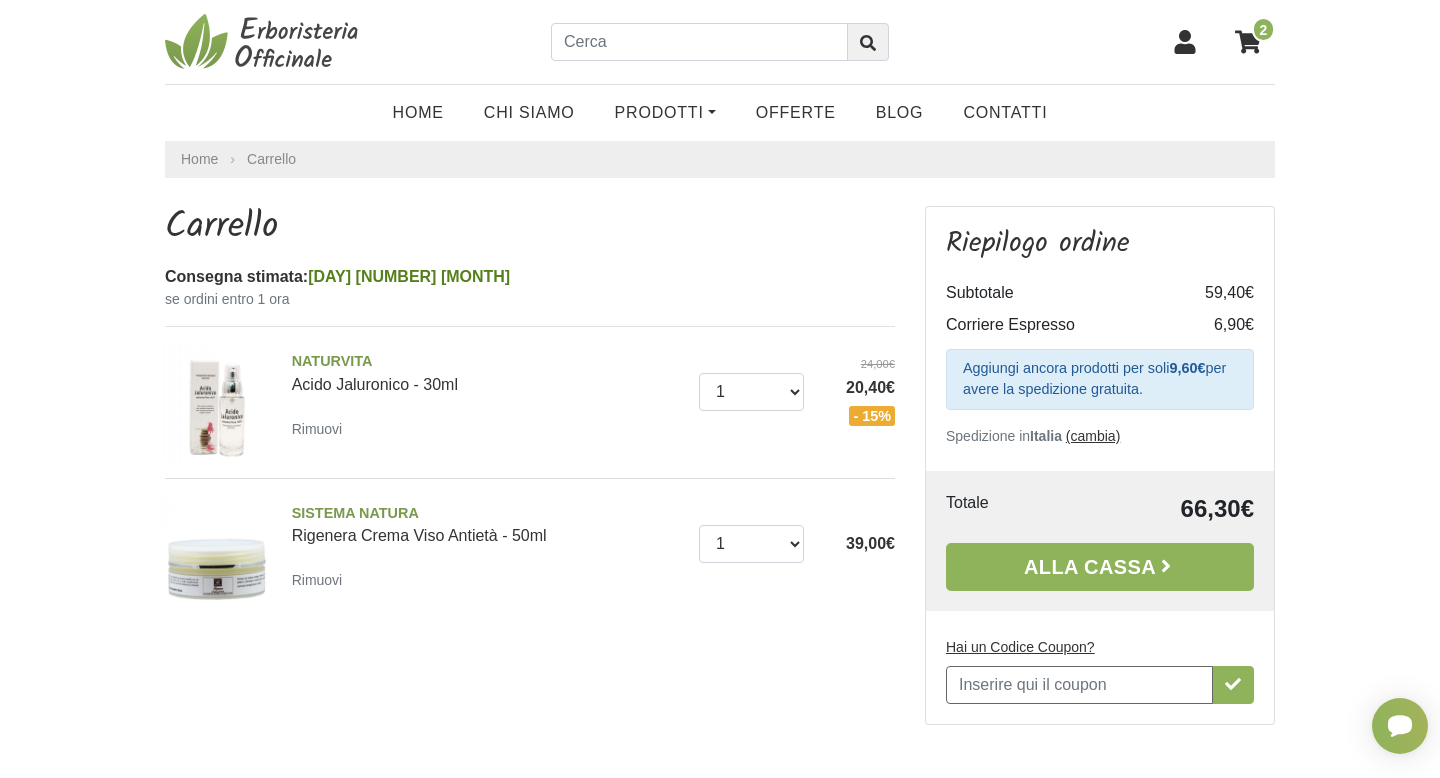 scroll, scrollTop: 0, scrollLeft: 0, axis: both 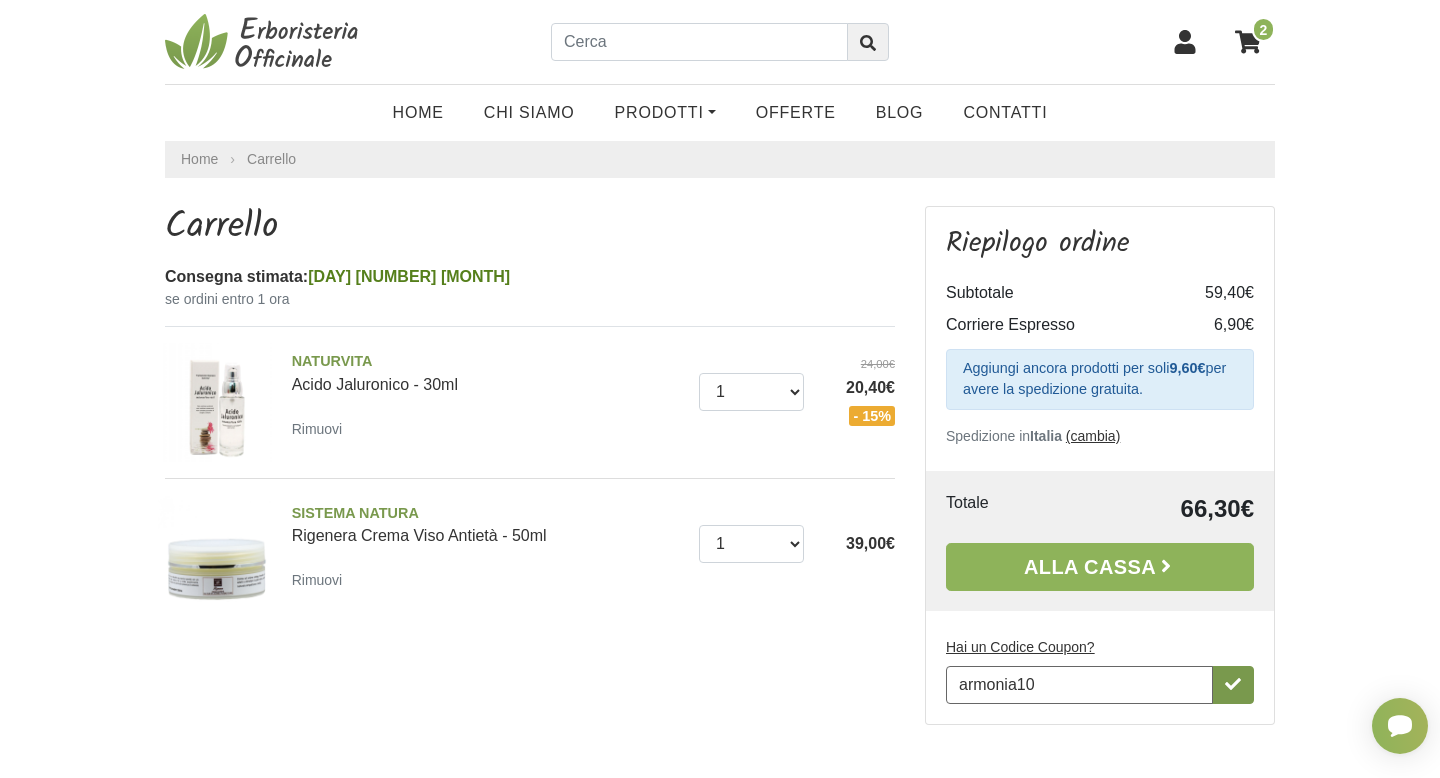 type on "armonia10" 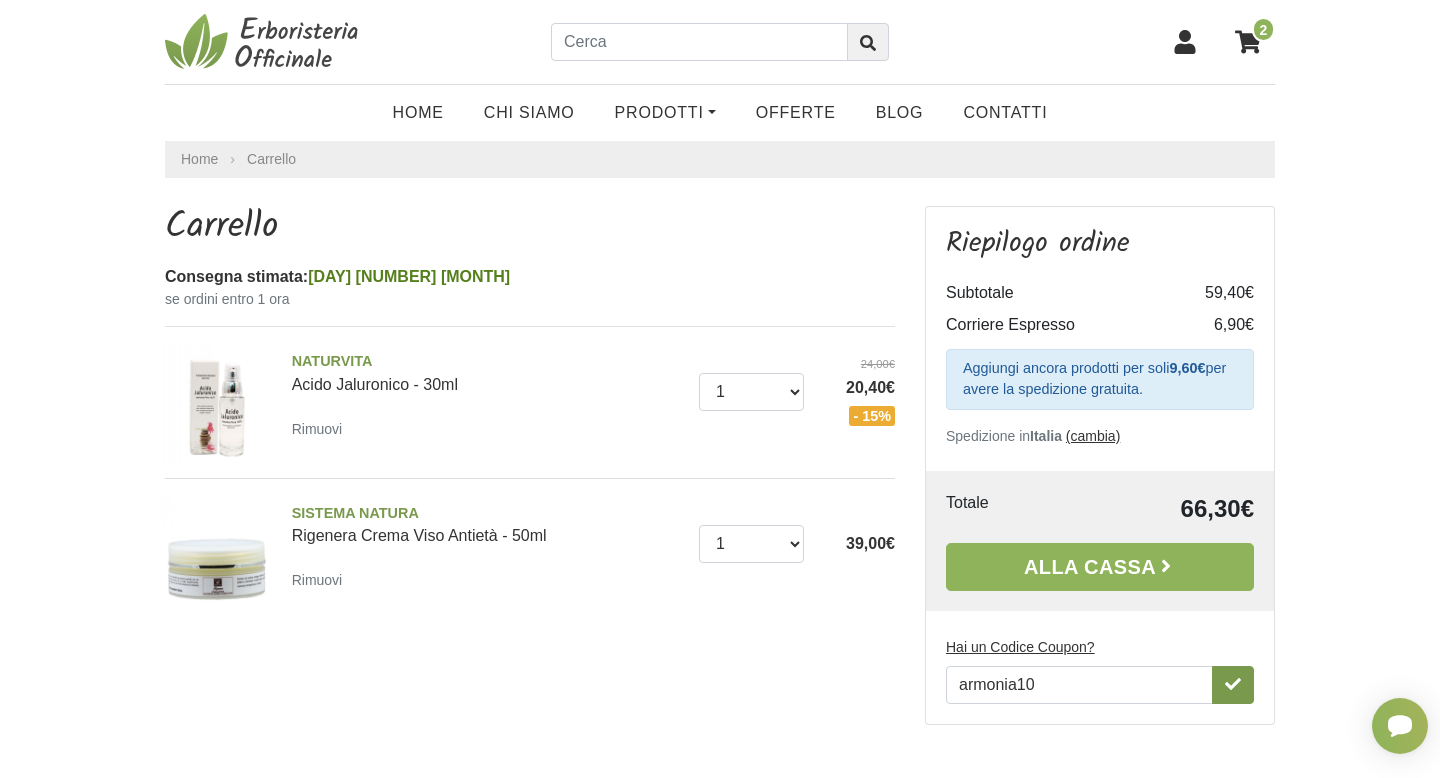 click 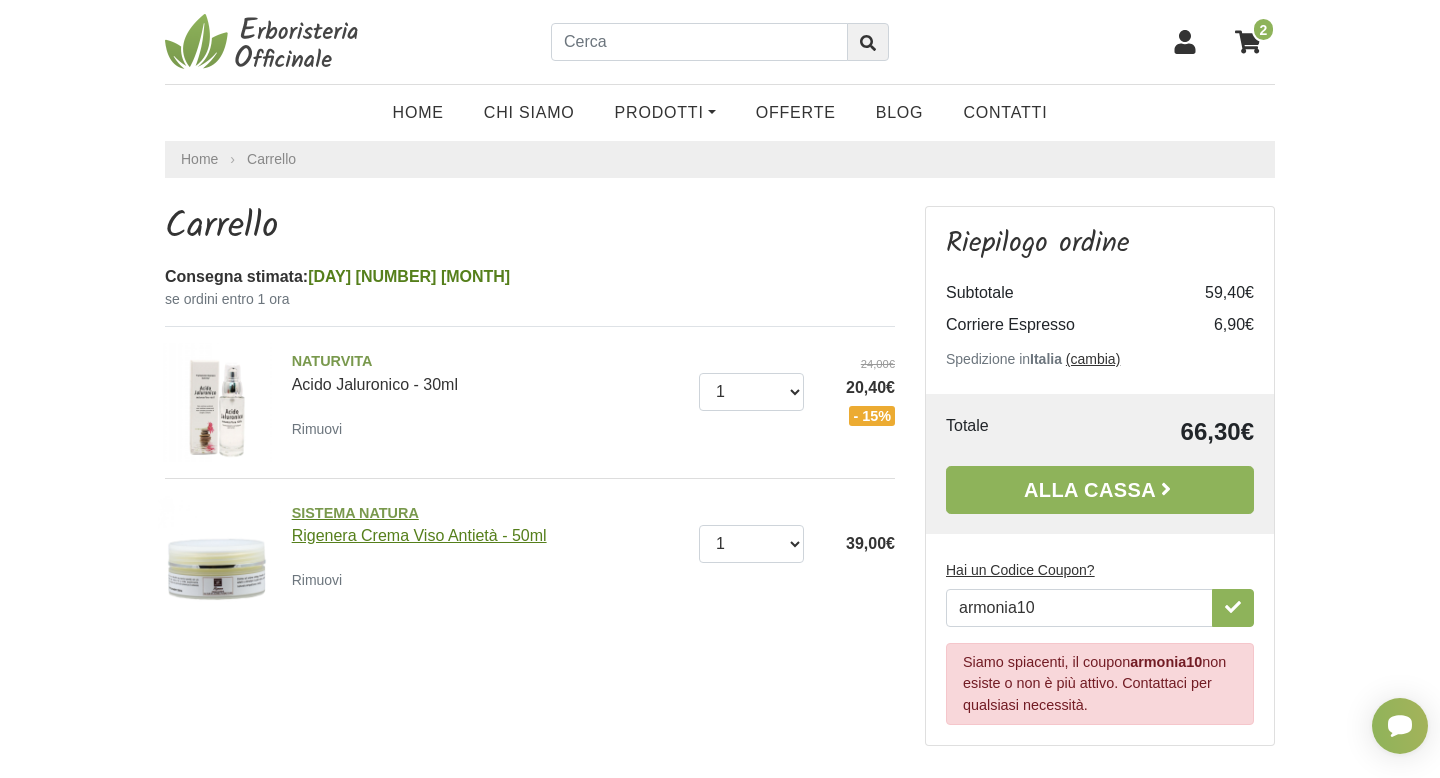 click on "SISTEMA NATURA                       Rigenera Crema Viso Antietà - 50ml" at bounding box center [488, 524] 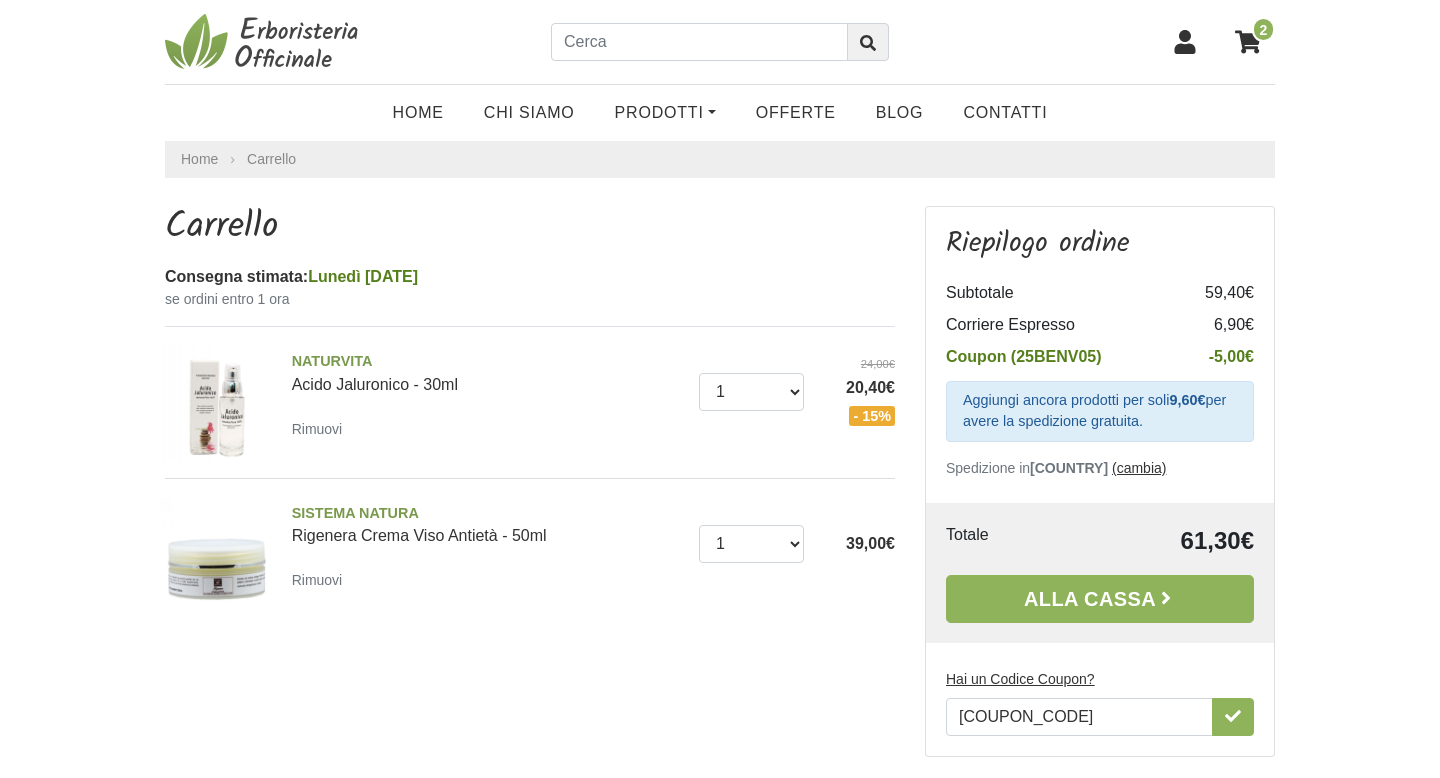 scroll, scrollTop: 0, scrollLeft: 0, axis: both 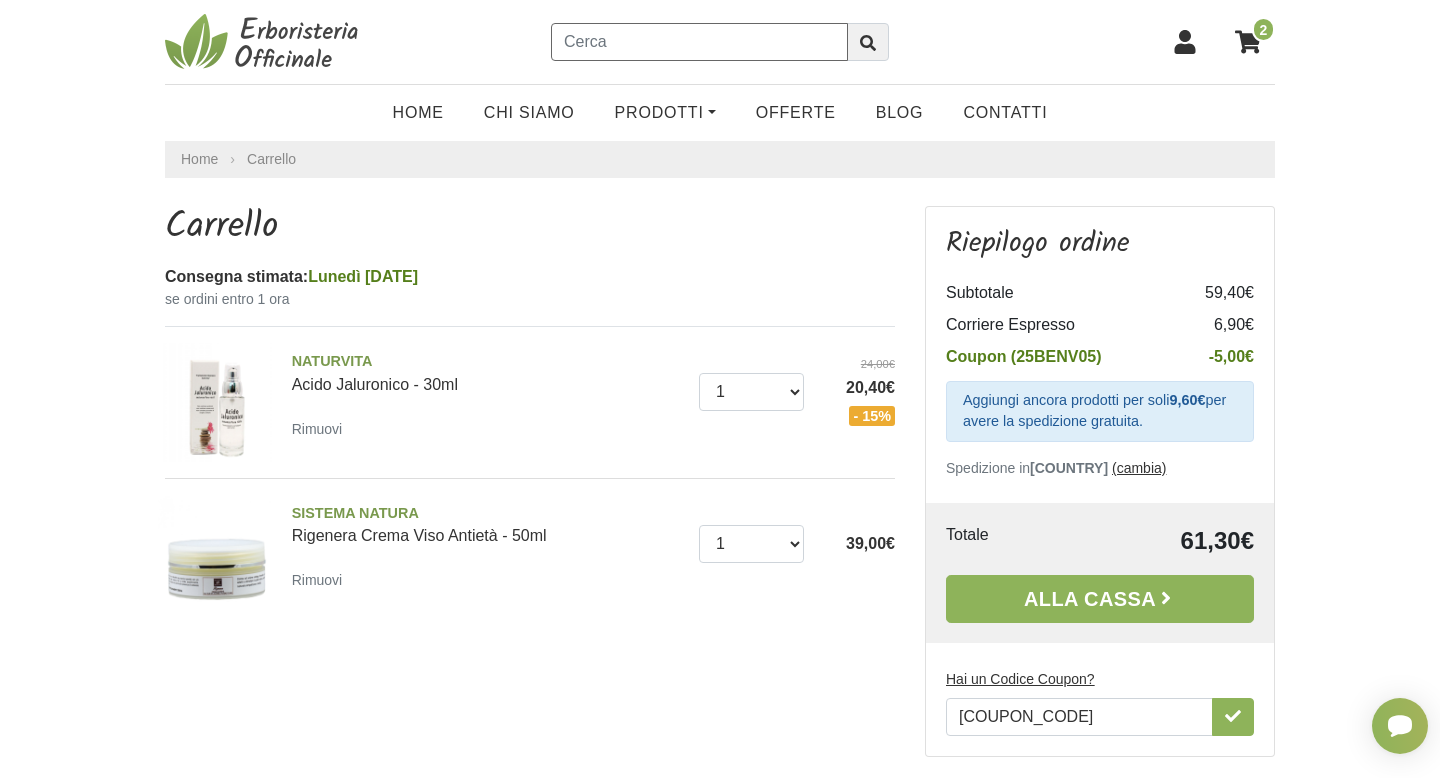 click at bounding box center [699, 42] 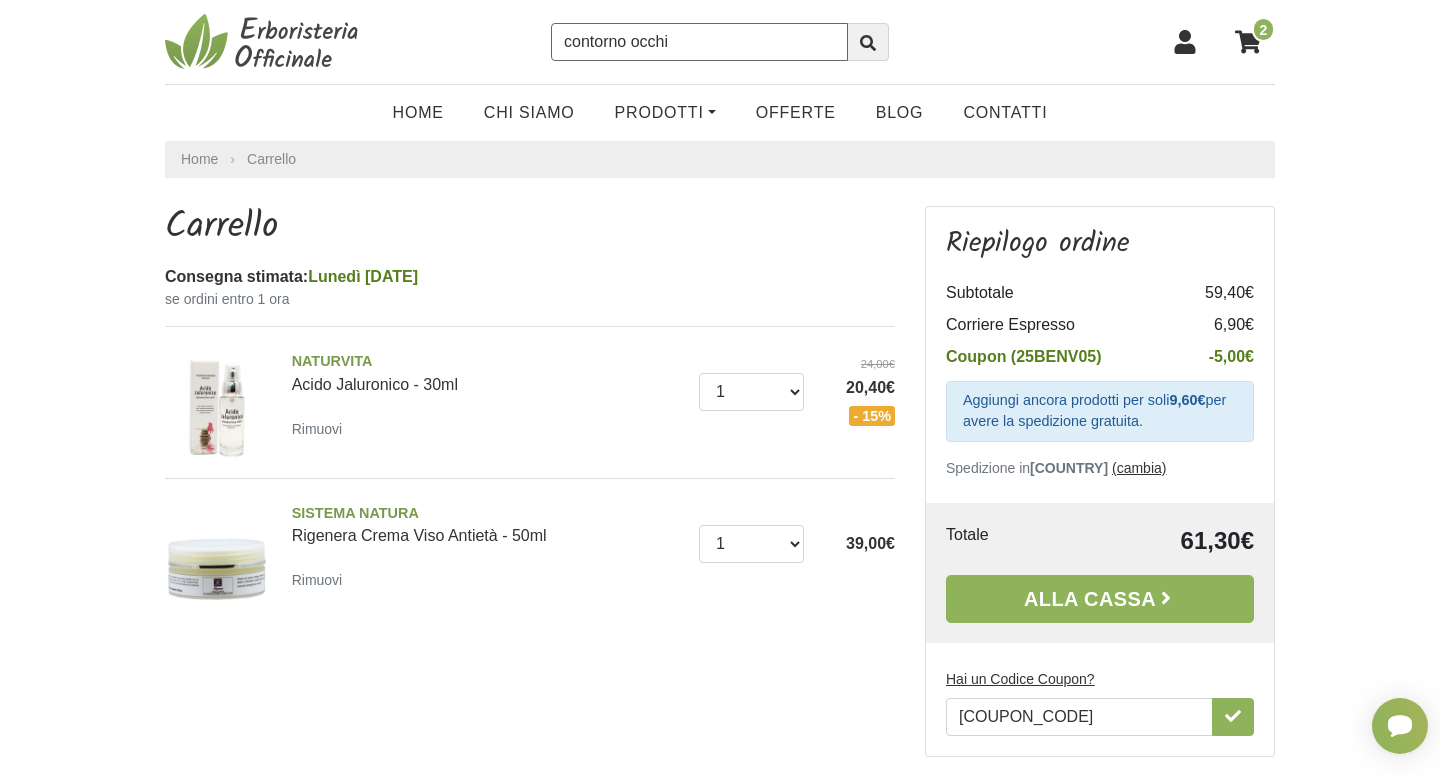 type on "contorno occhi" 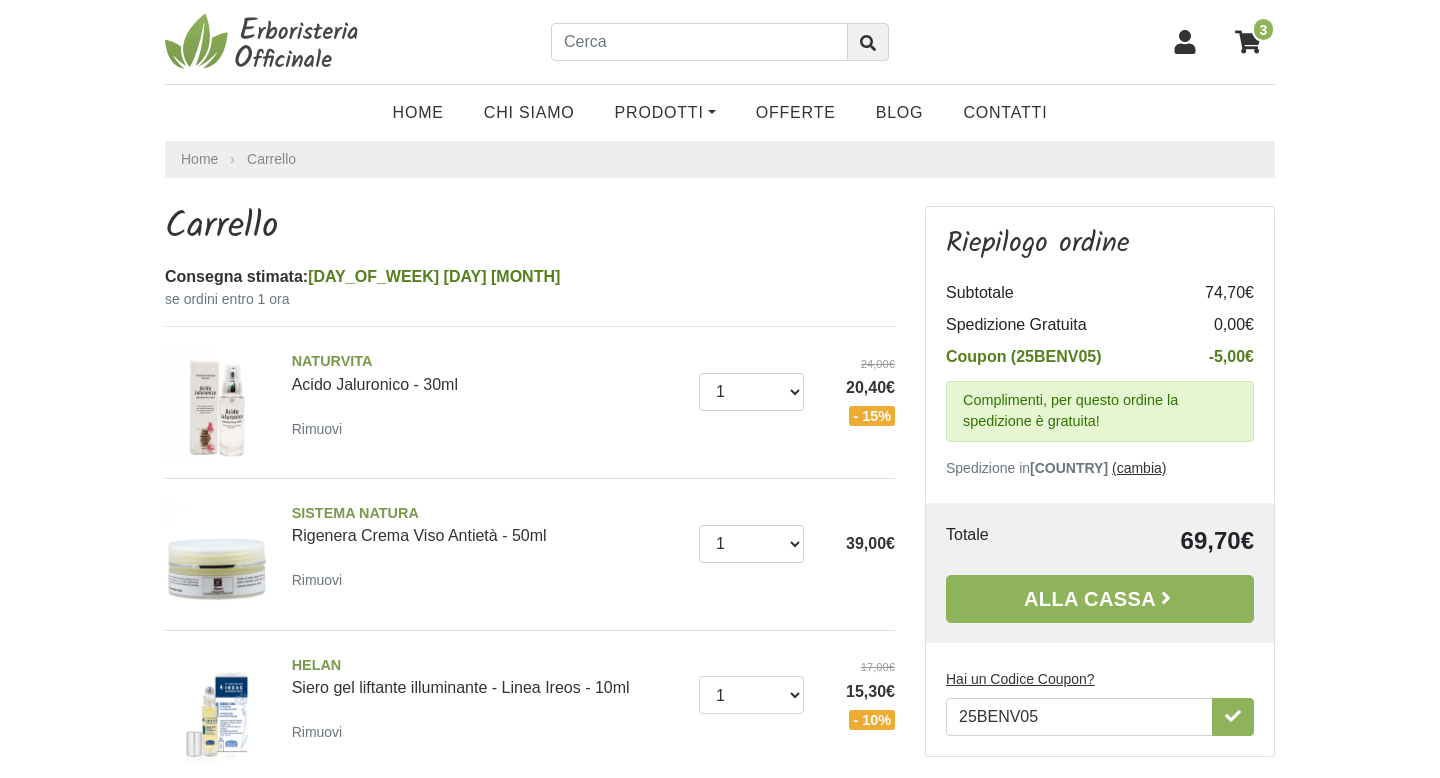 scroll, scrollTop: 0, scrollLeft: 0, axis: both 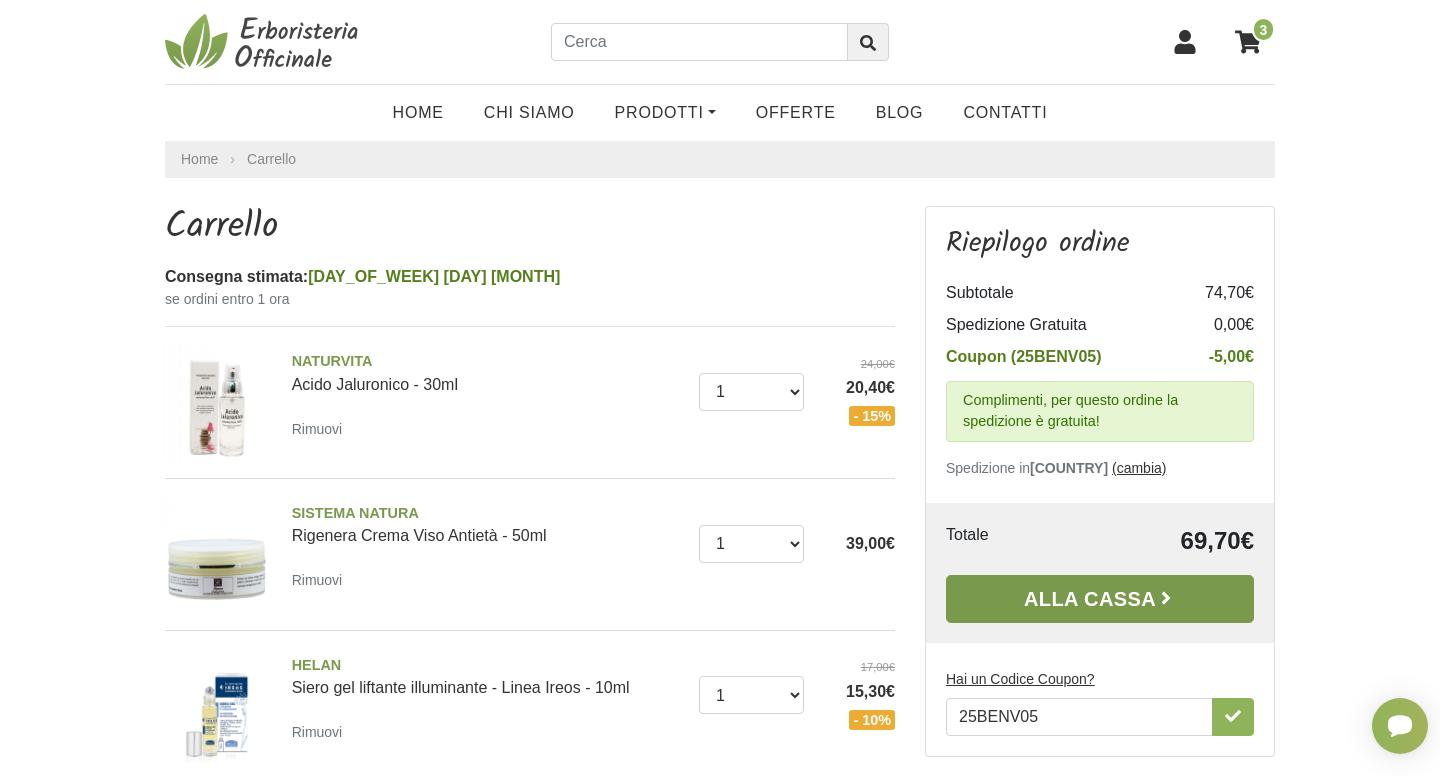 click 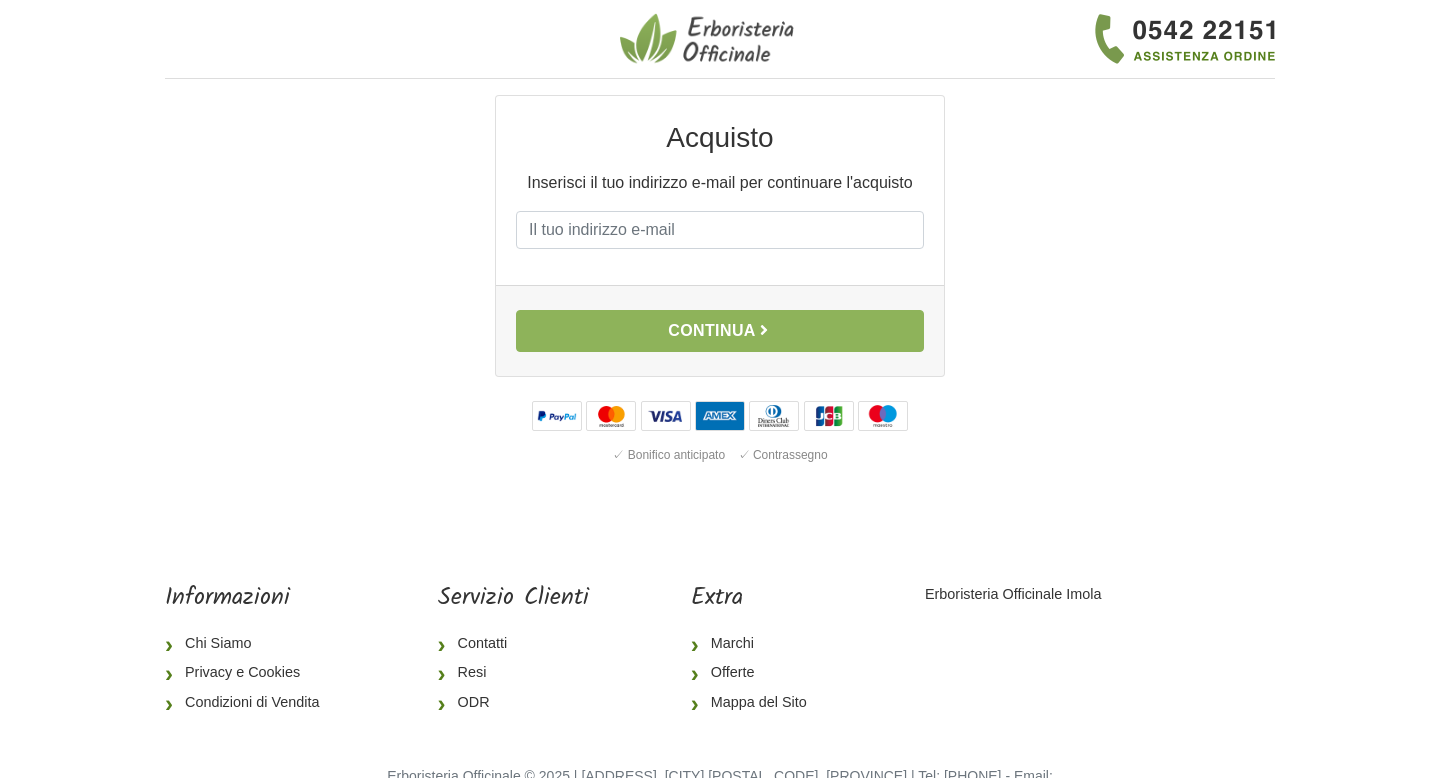 scroll, scrollTop: 62, scrollLeft: 0, axis: vertical 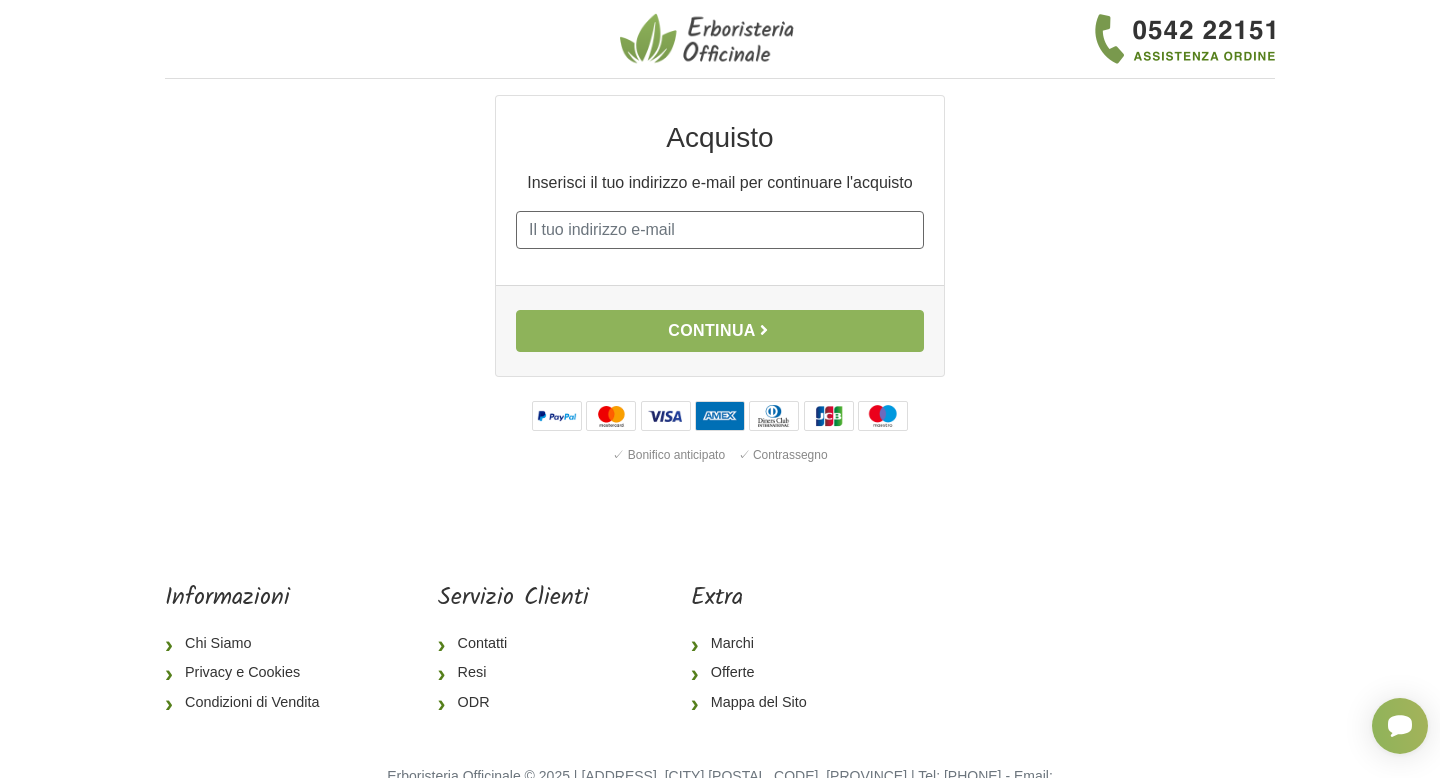 click on "E-mail" at bounding box center (720, 230) 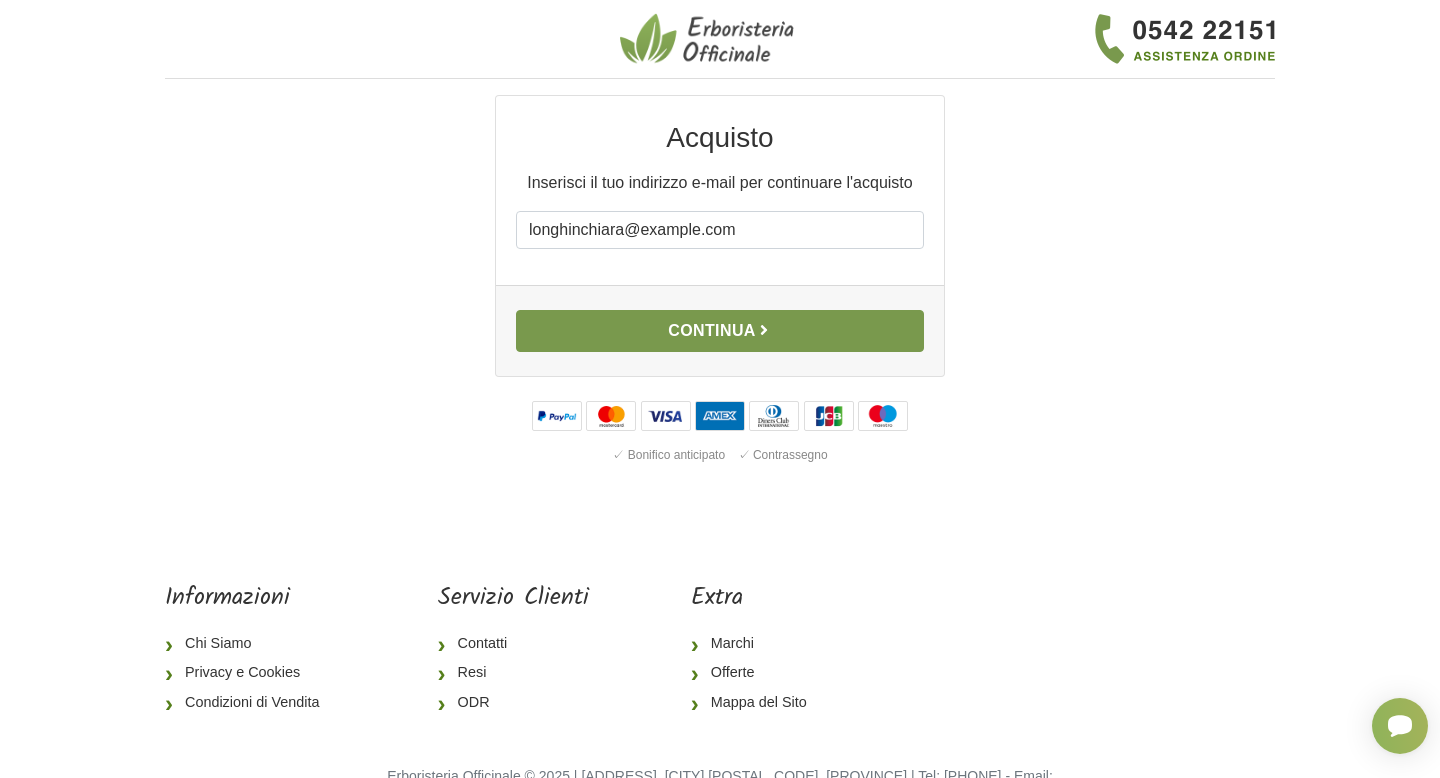 click on "Continua" at bounding box center (720, 331) 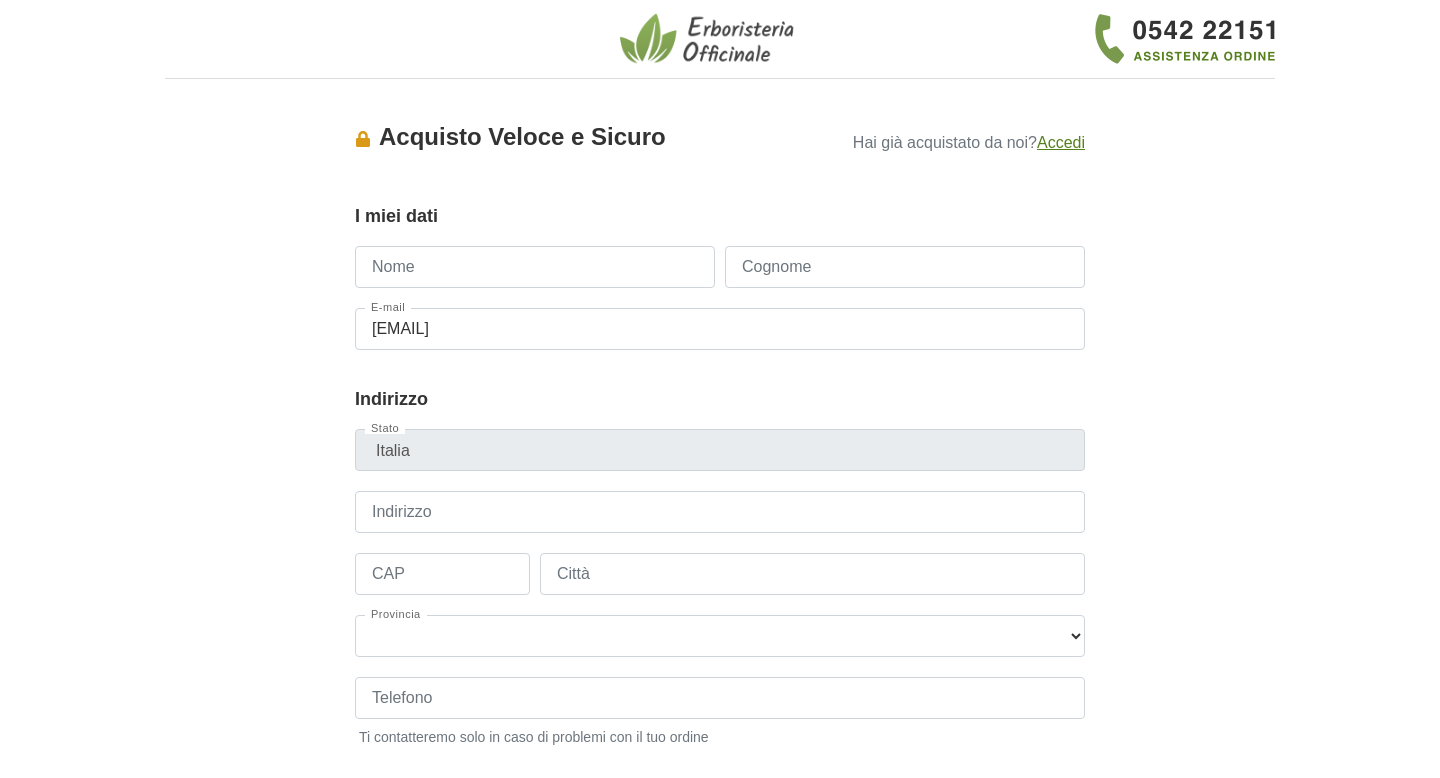scroll, scrollTop: 0, scrollLeft: 0, axis: both 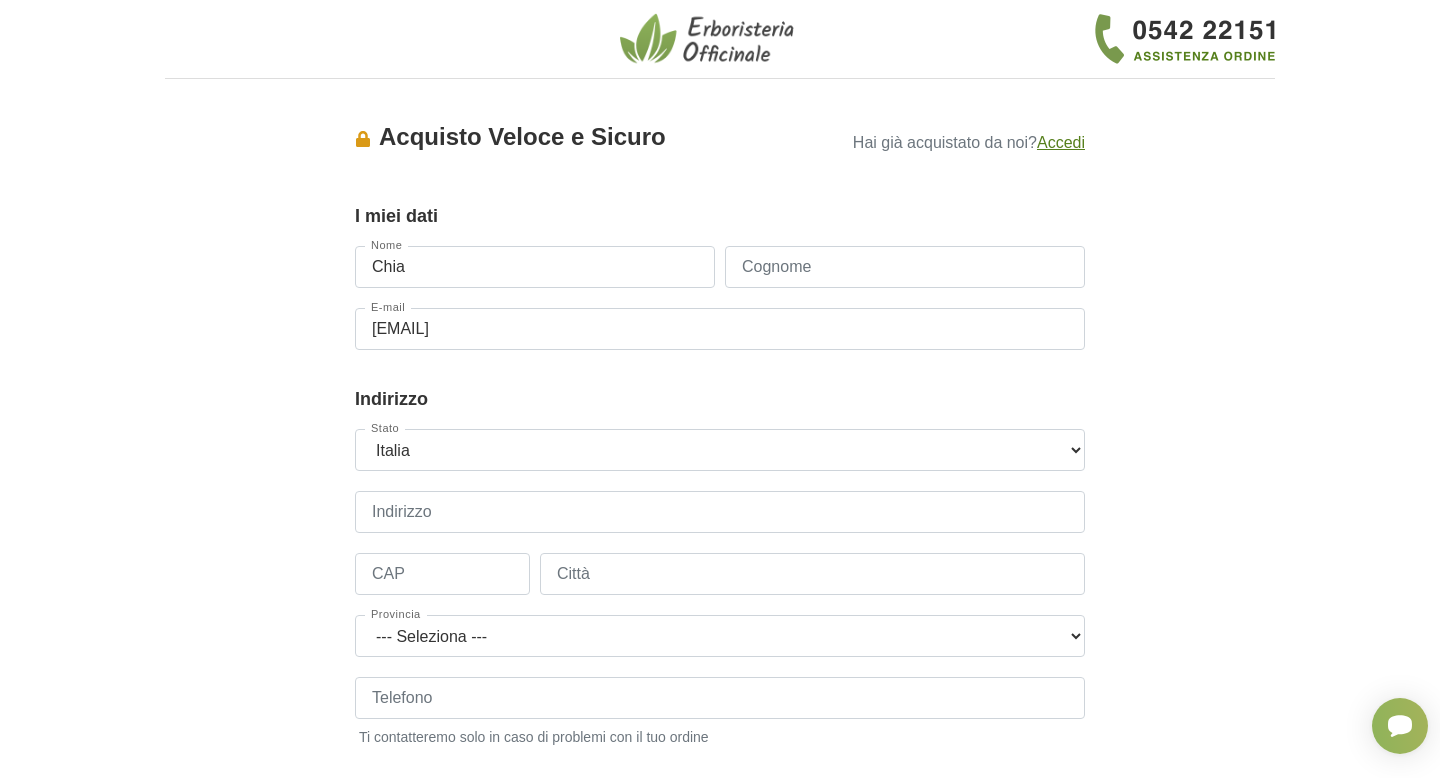 type on "[FIRST]" 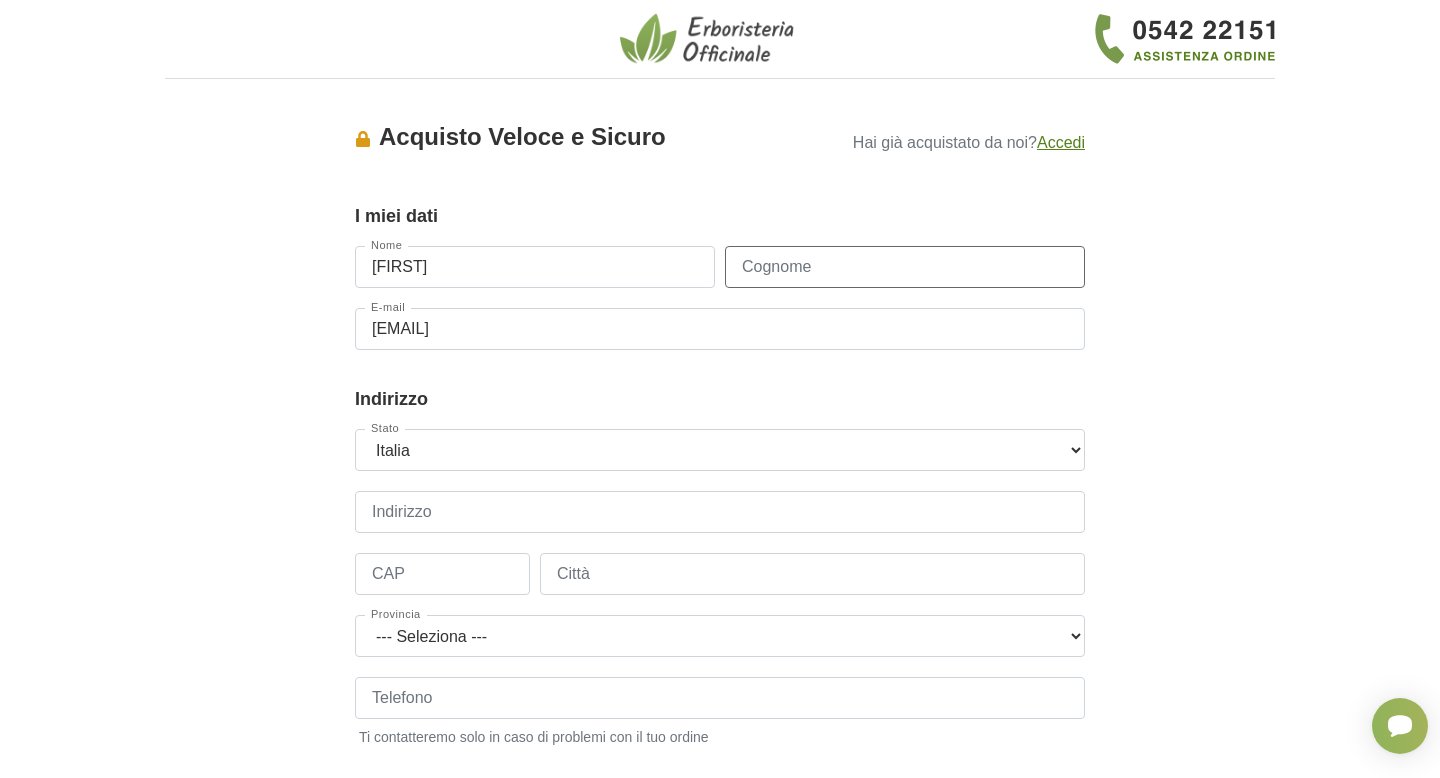 type on "[LAST]" 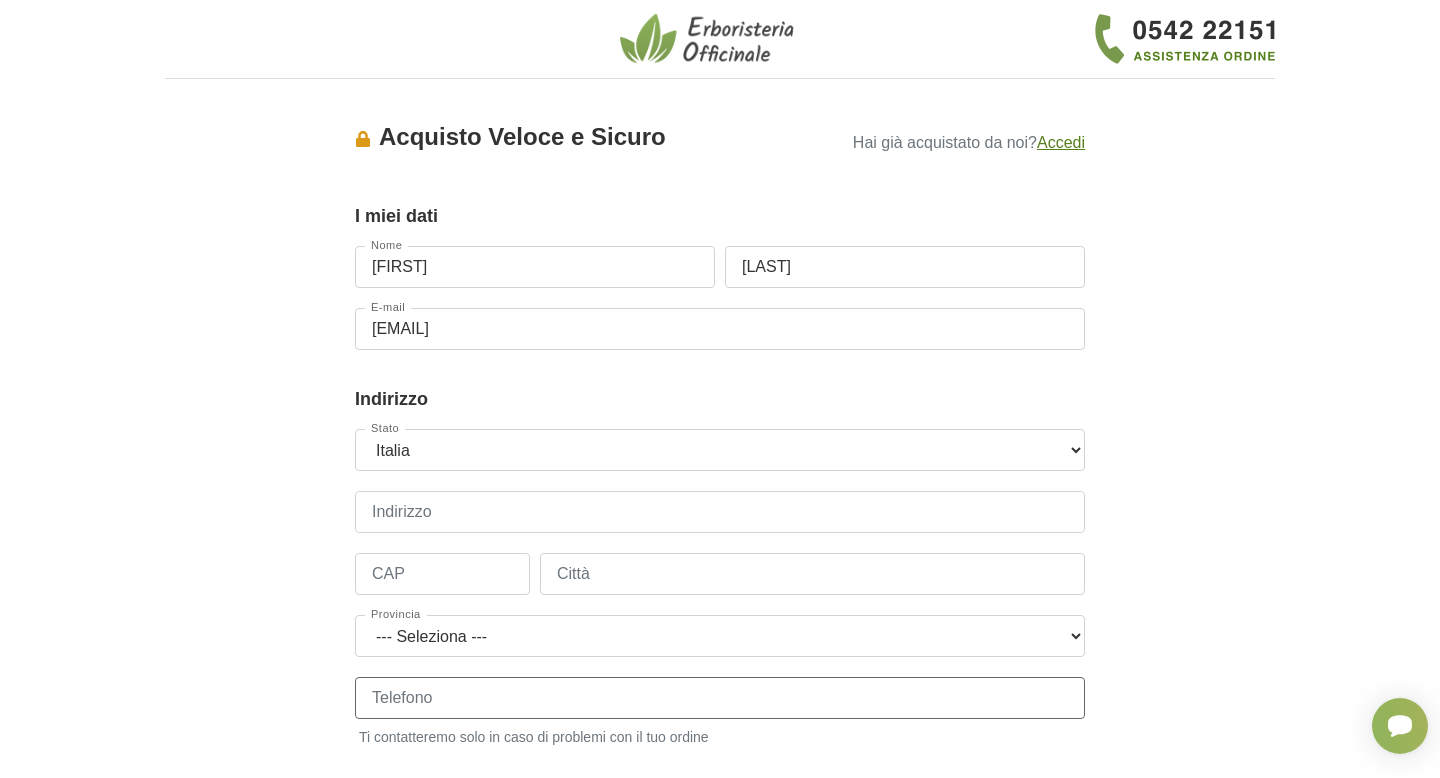 type on "[PHONE]" 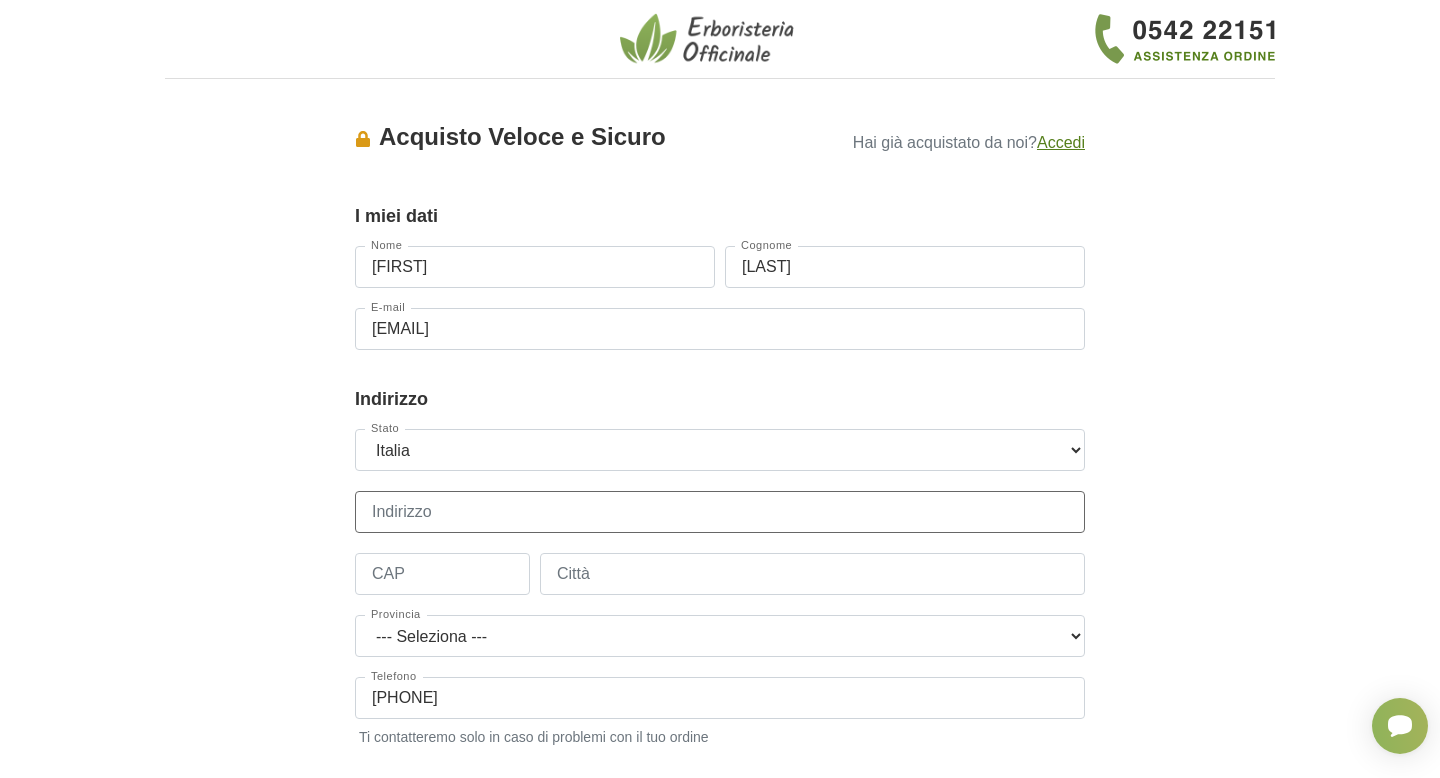 click on "Indirizzo" at bounding box center [720, 512] 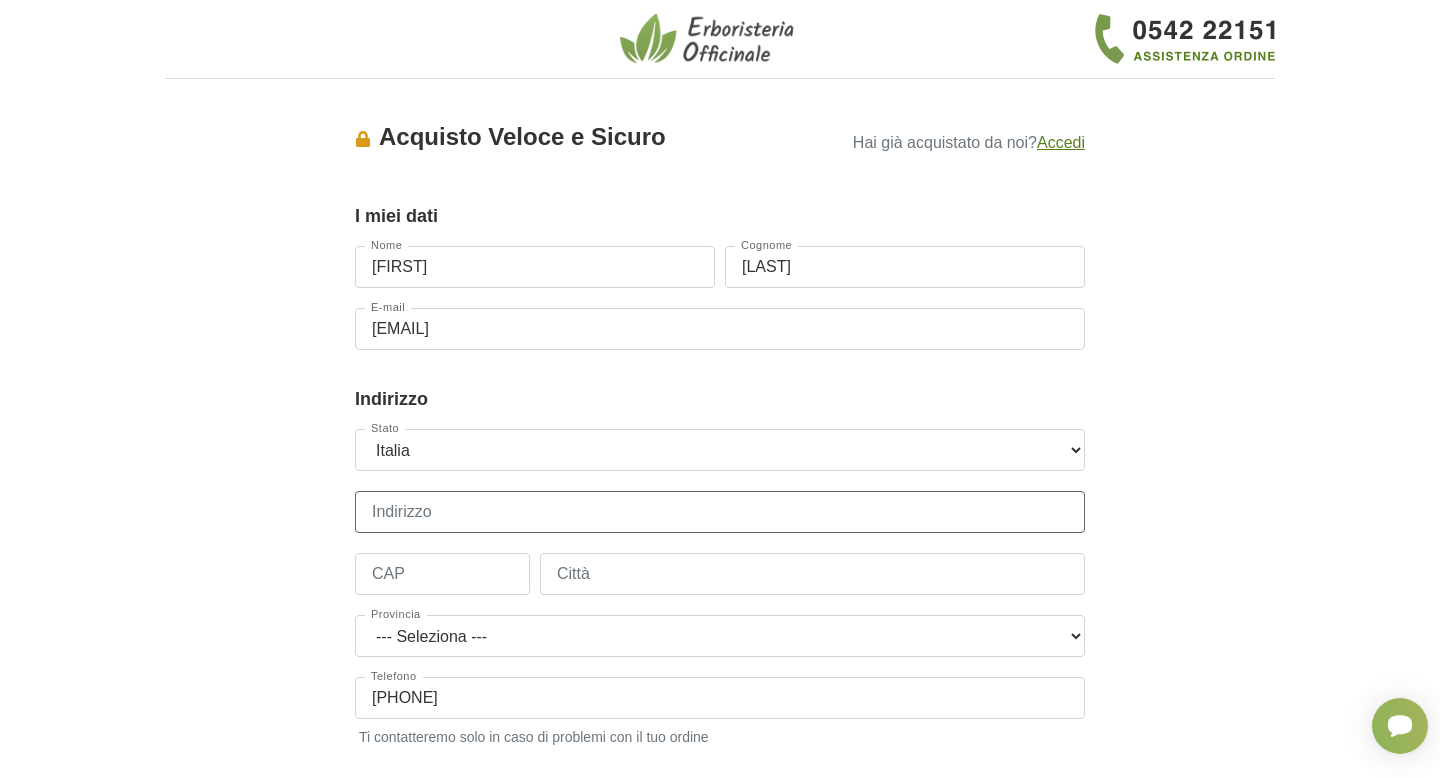 type on "Via Della Resistenza" 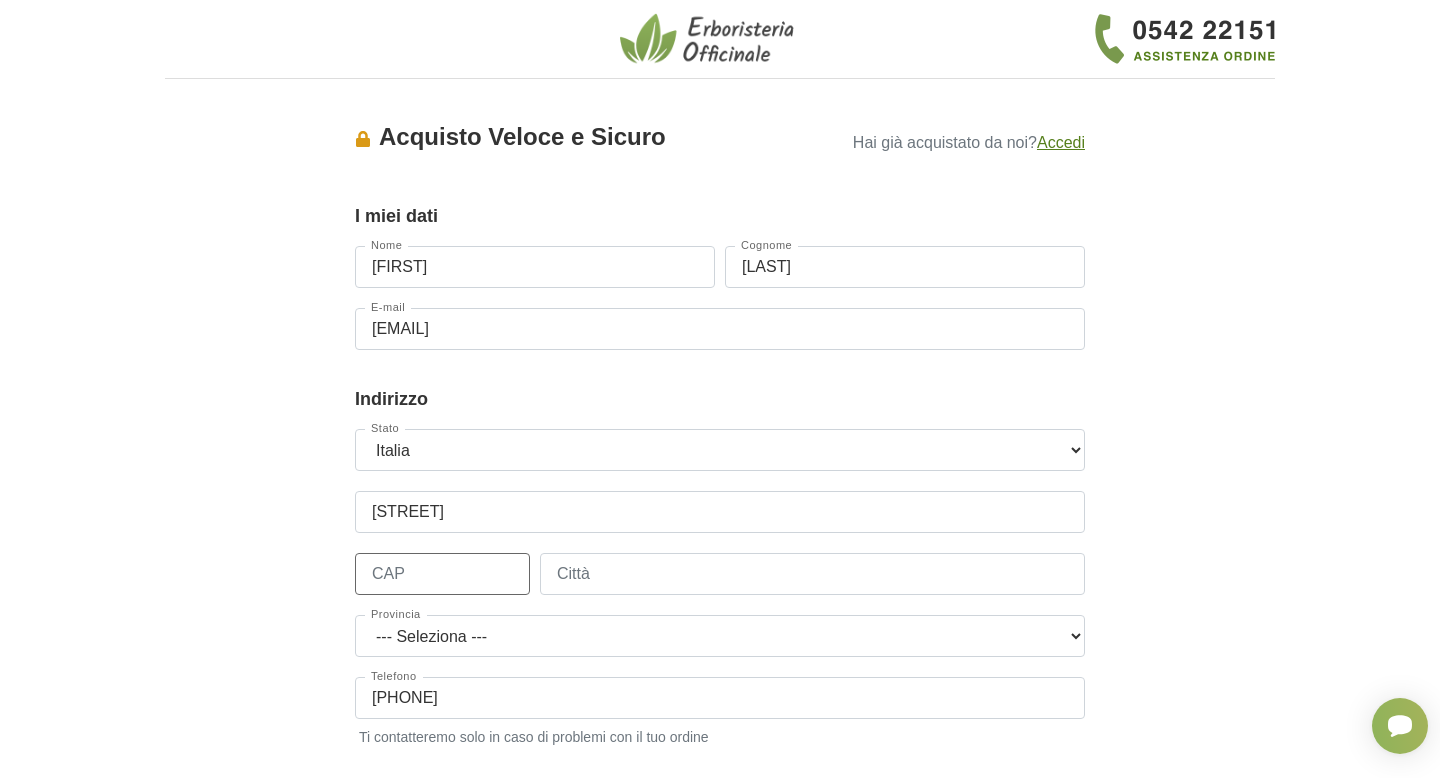 type on "30010" 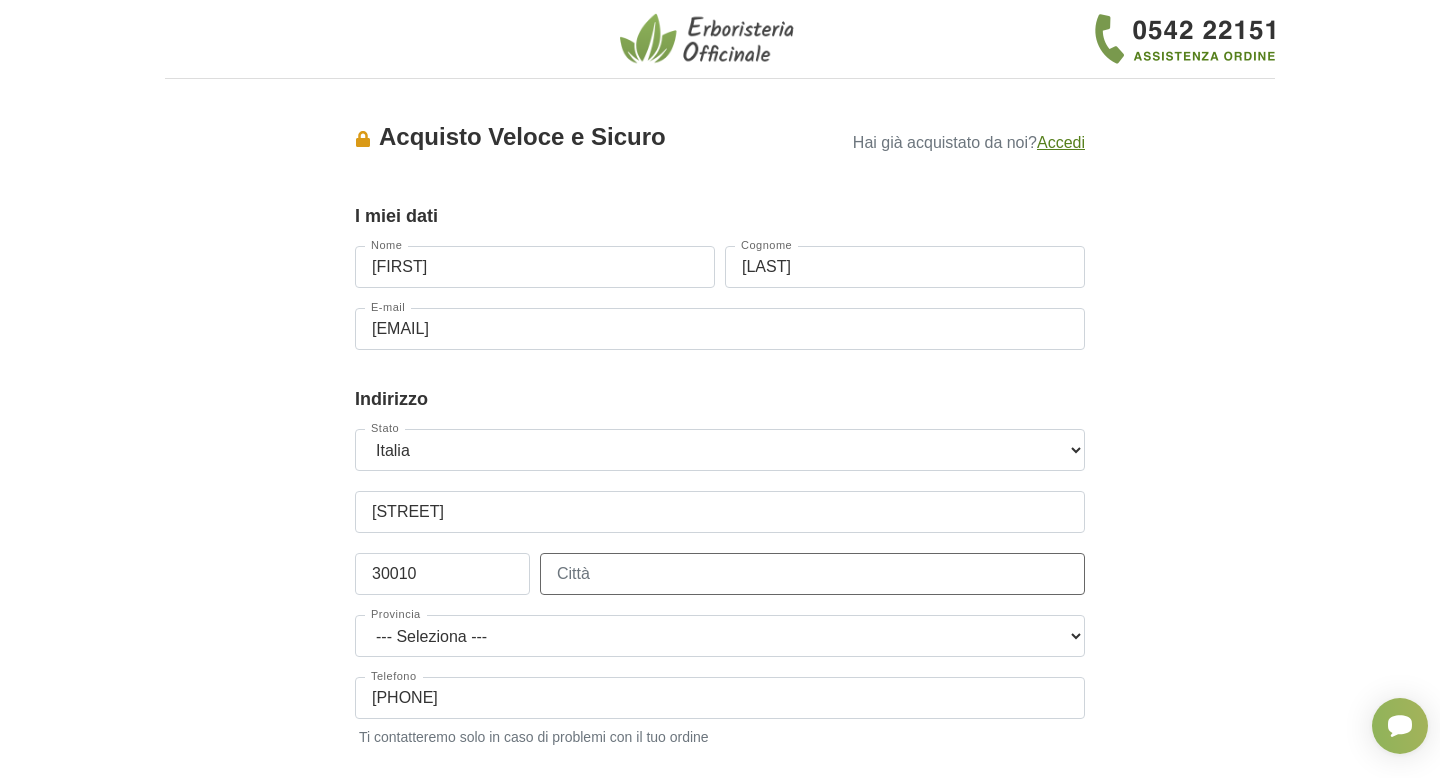 type on "Camponogara" 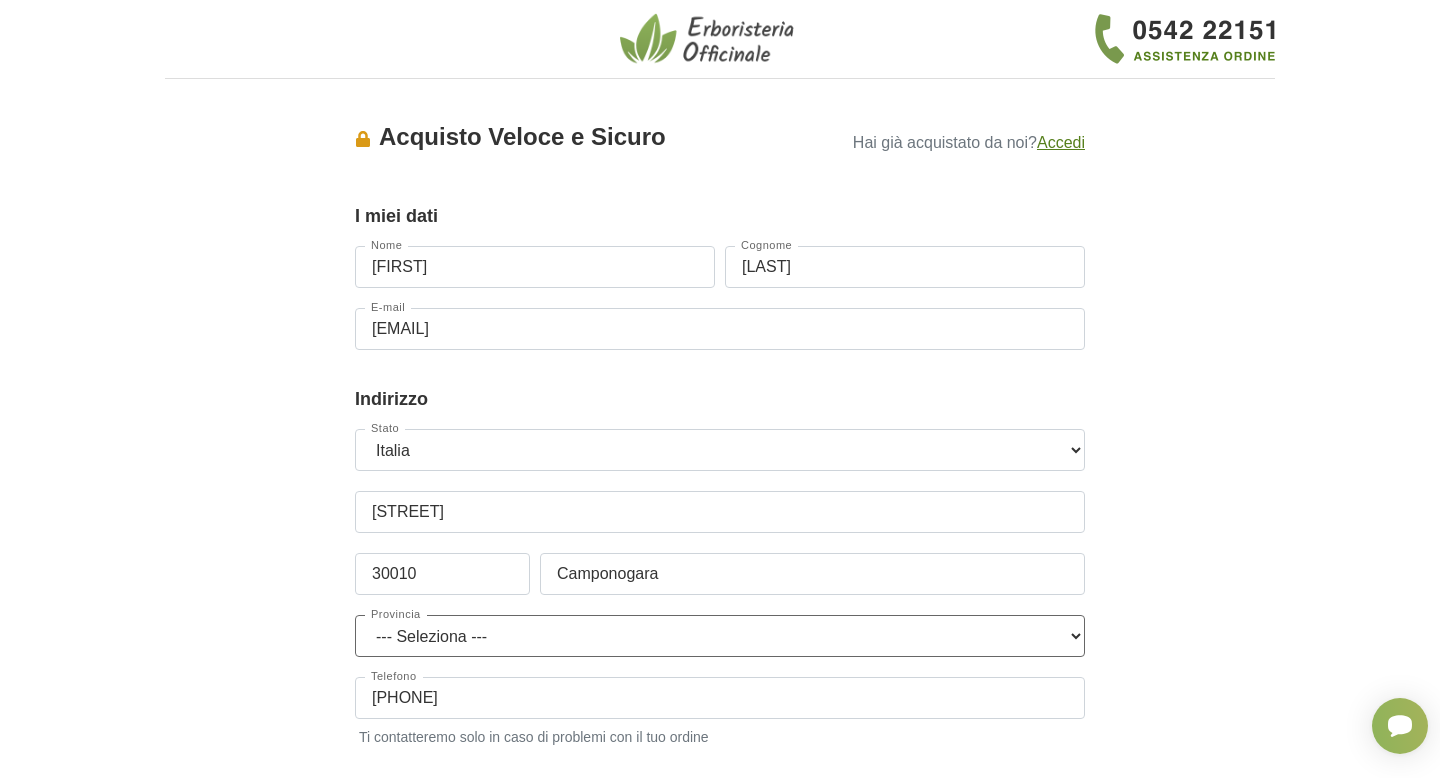 select on "3942" 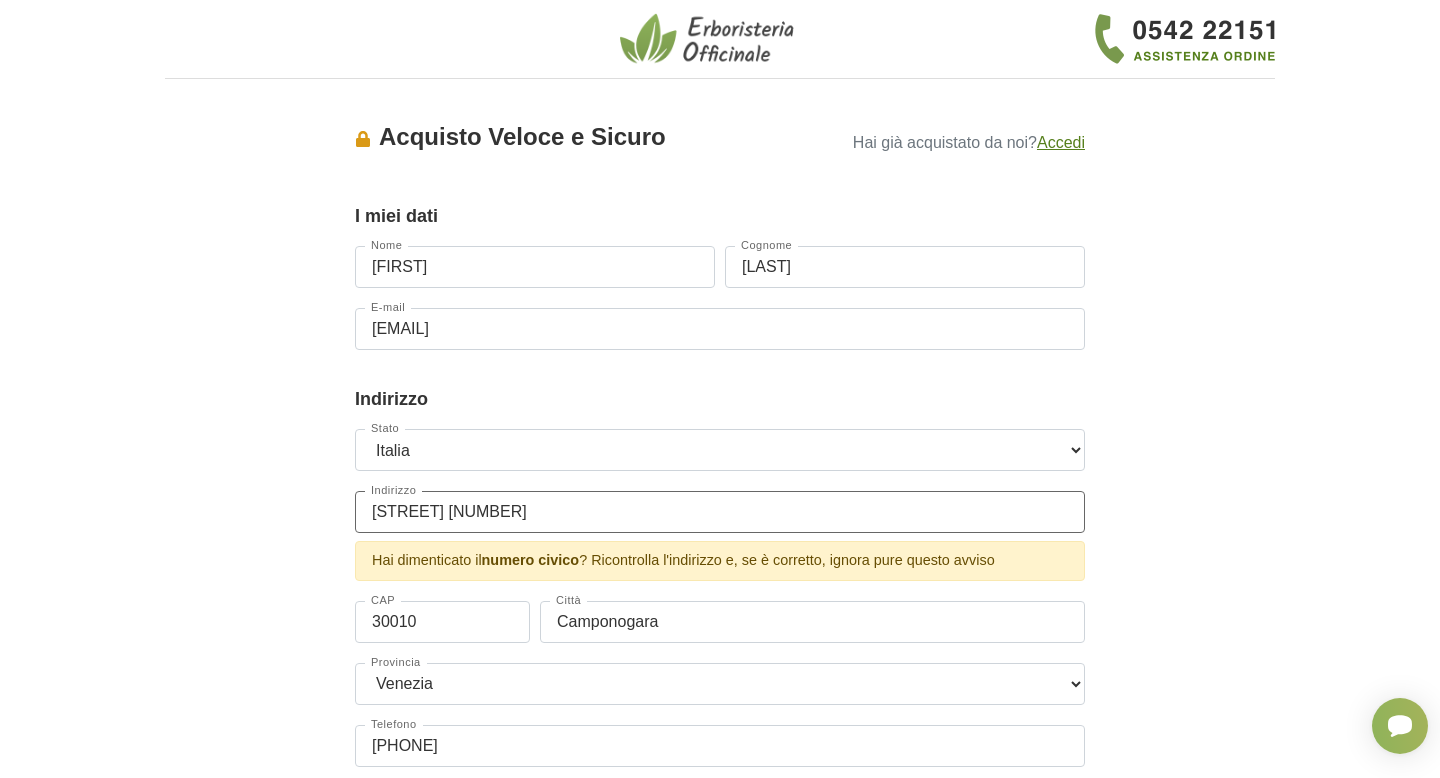 type on "Via Della Resistenza 49" 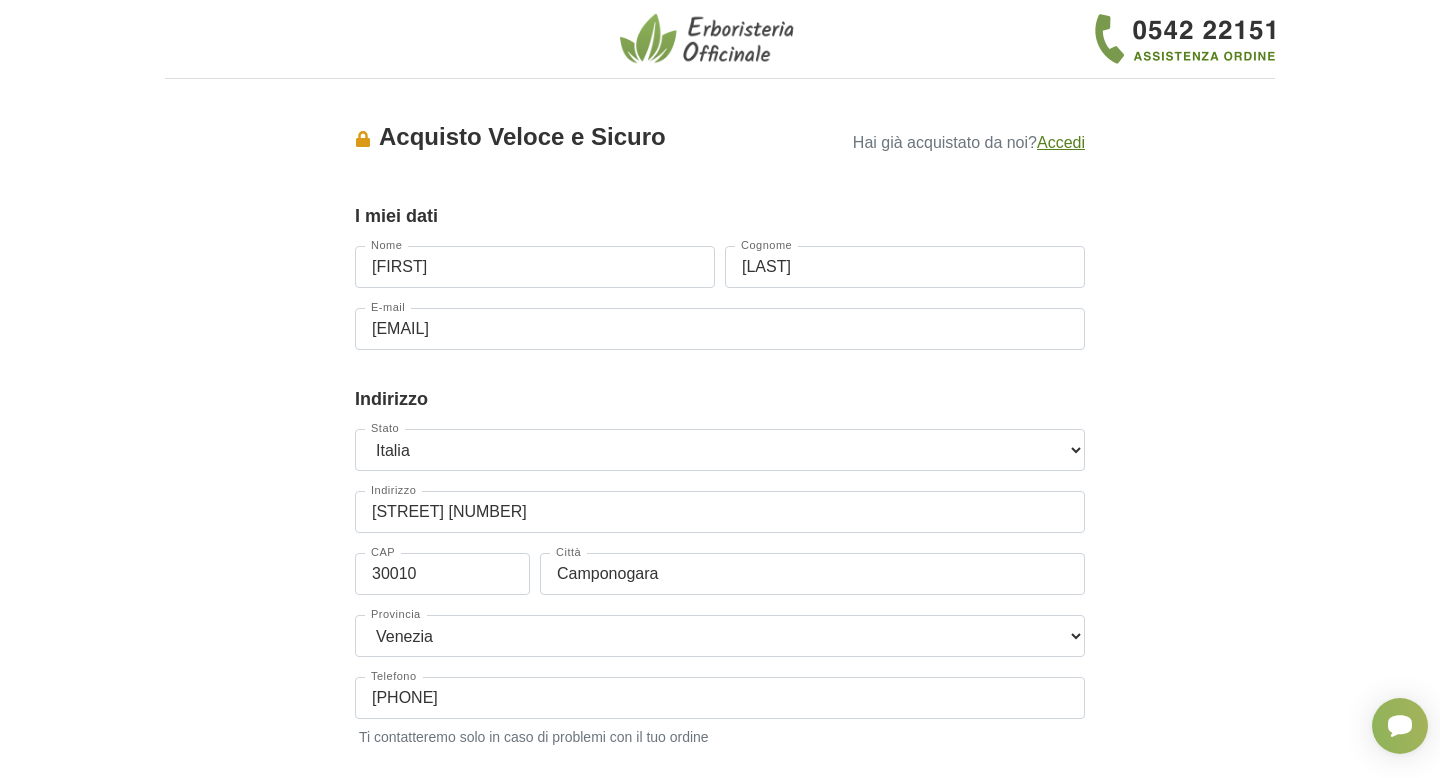 click on "Accesso
×
Accedi per completare il tuo acquisto più velocemente.
E-mail
longhinchiara@gmail.com
Password
Non ricordo la mia password
Accesso
Acquisto Veloce e Sicuro
Hai già acquistato da noi?  Accedi
I miei dati
Gruppo Clienti
Default
Nome
Chiara
Cognome
Longhin
E-mail
longhinchiara@gmail.com
Indirizzo
Stato Austria" at bounding box center [720, 620] 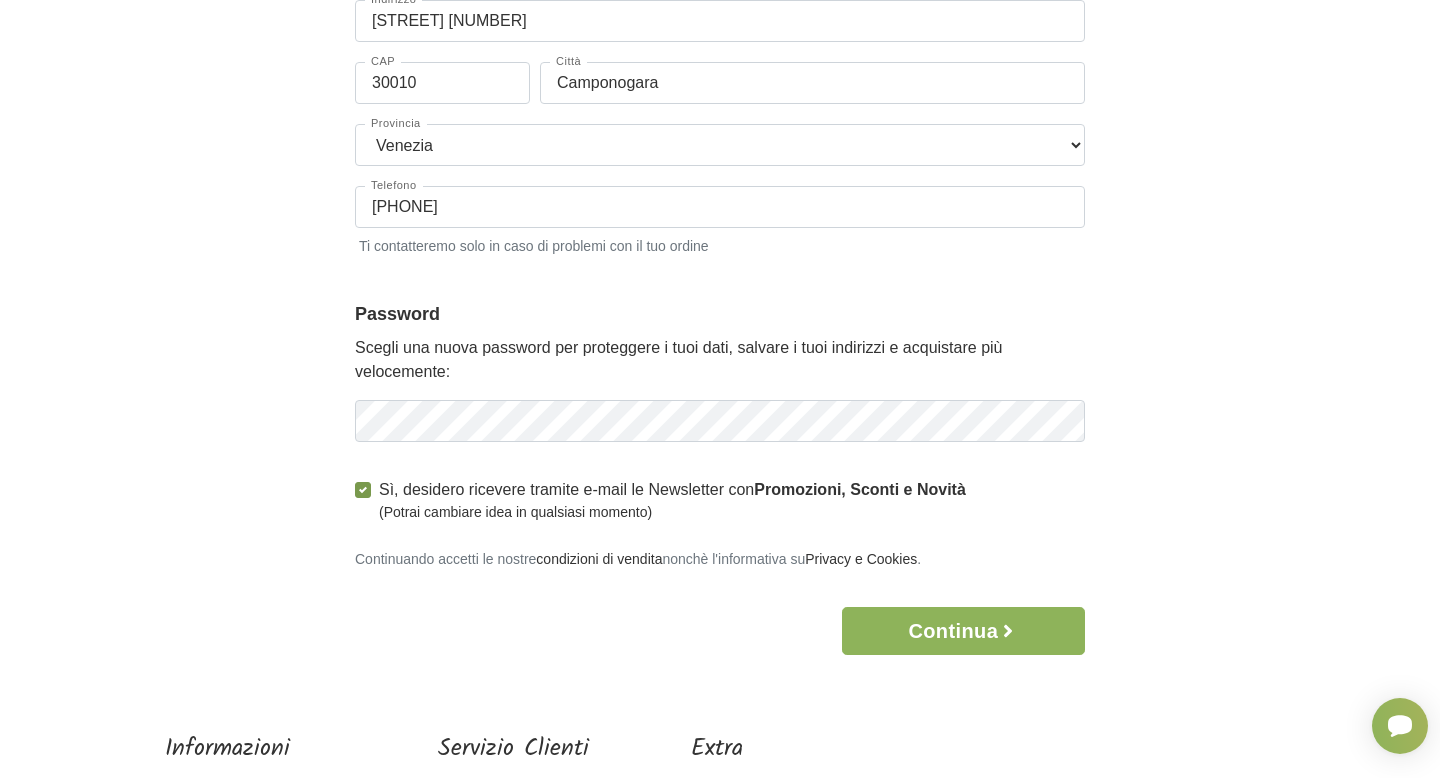 scroll, scrollTop: 493, scrollLeft: 0, axis: vertical 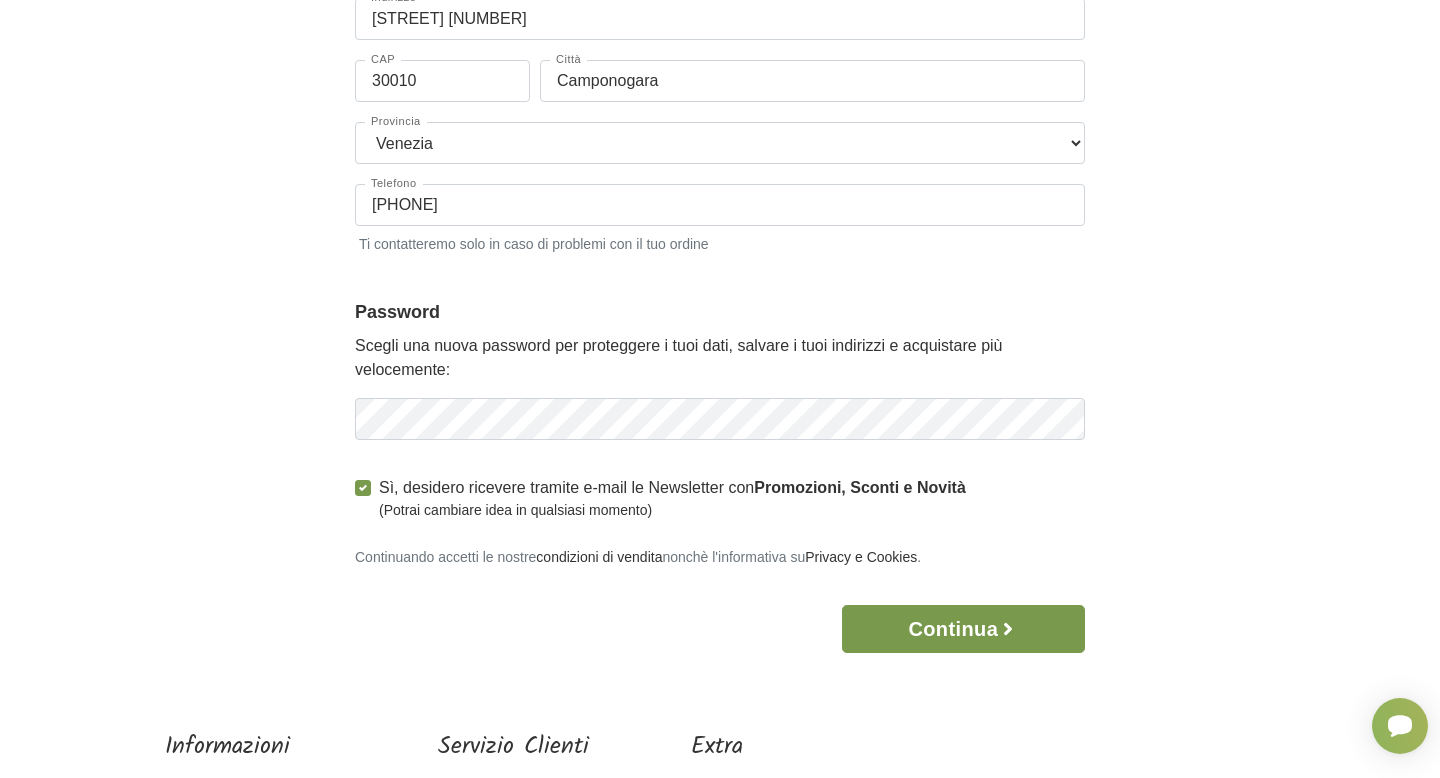 click 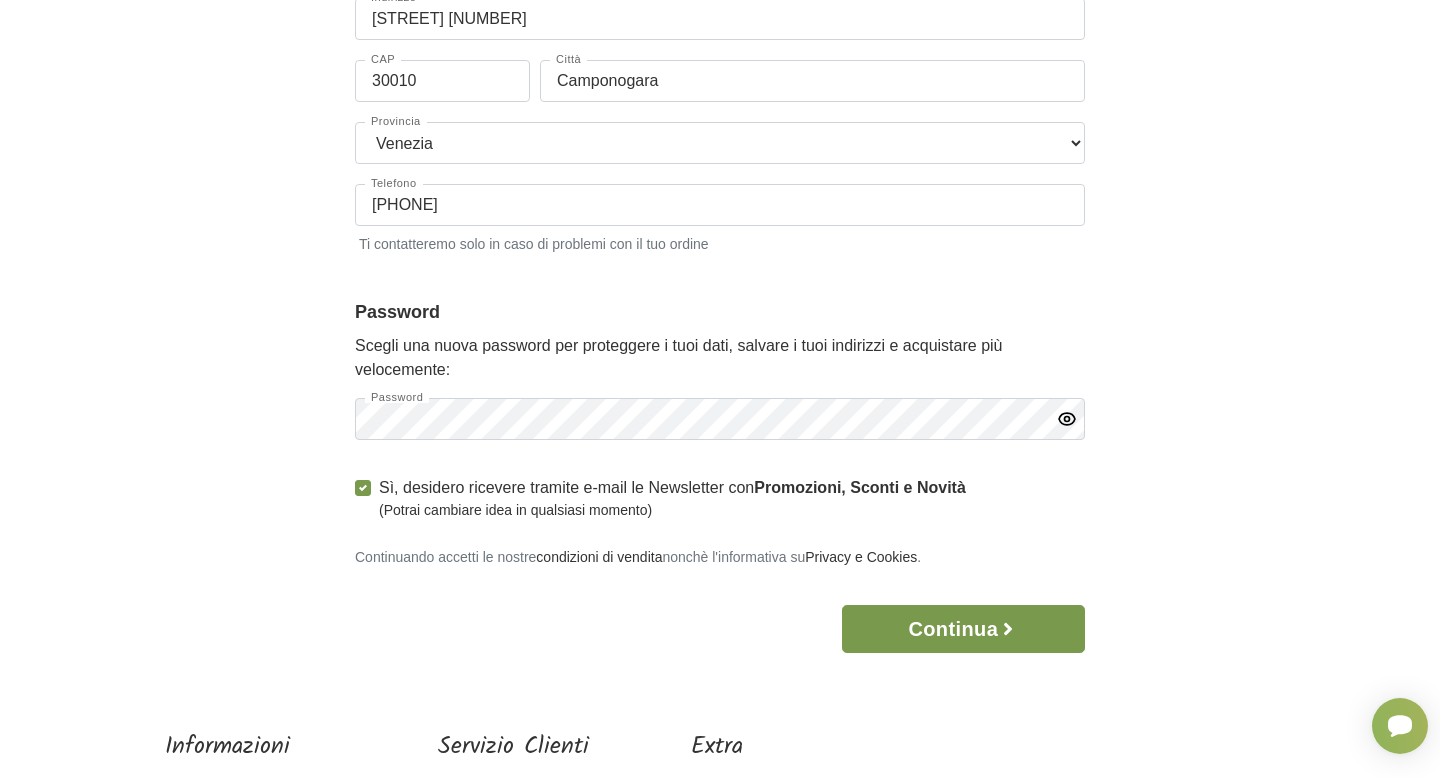 click on "1
I Miei Dati
2
Indirizzo
3
Spedizione
4
Pagamento
5
Verifica ordine
Accesso
×
Accedi per completare il tuo acquisto più velocemente.
E-mail
longhinchiara@gmail.com
Password
Accesso" at bounding box center (720, 248) 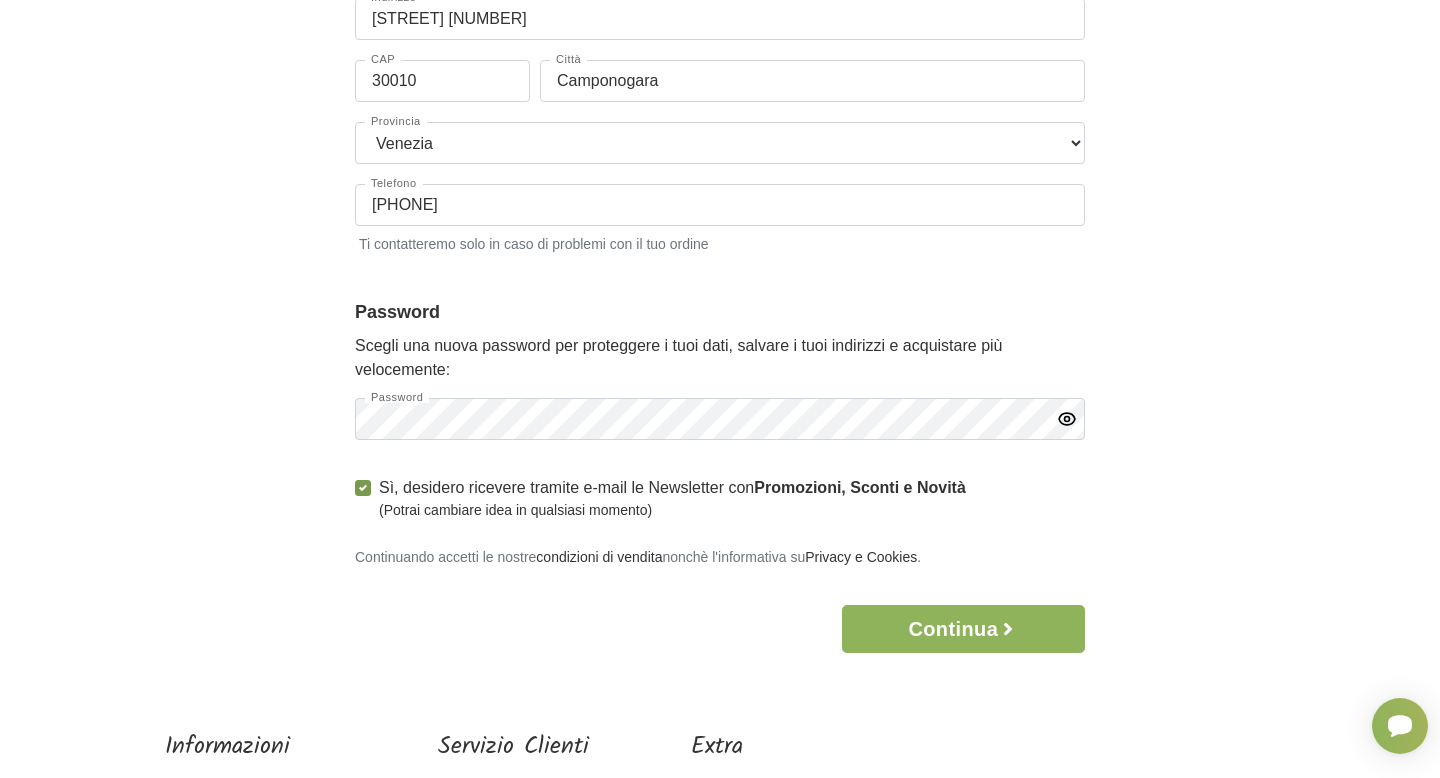 click 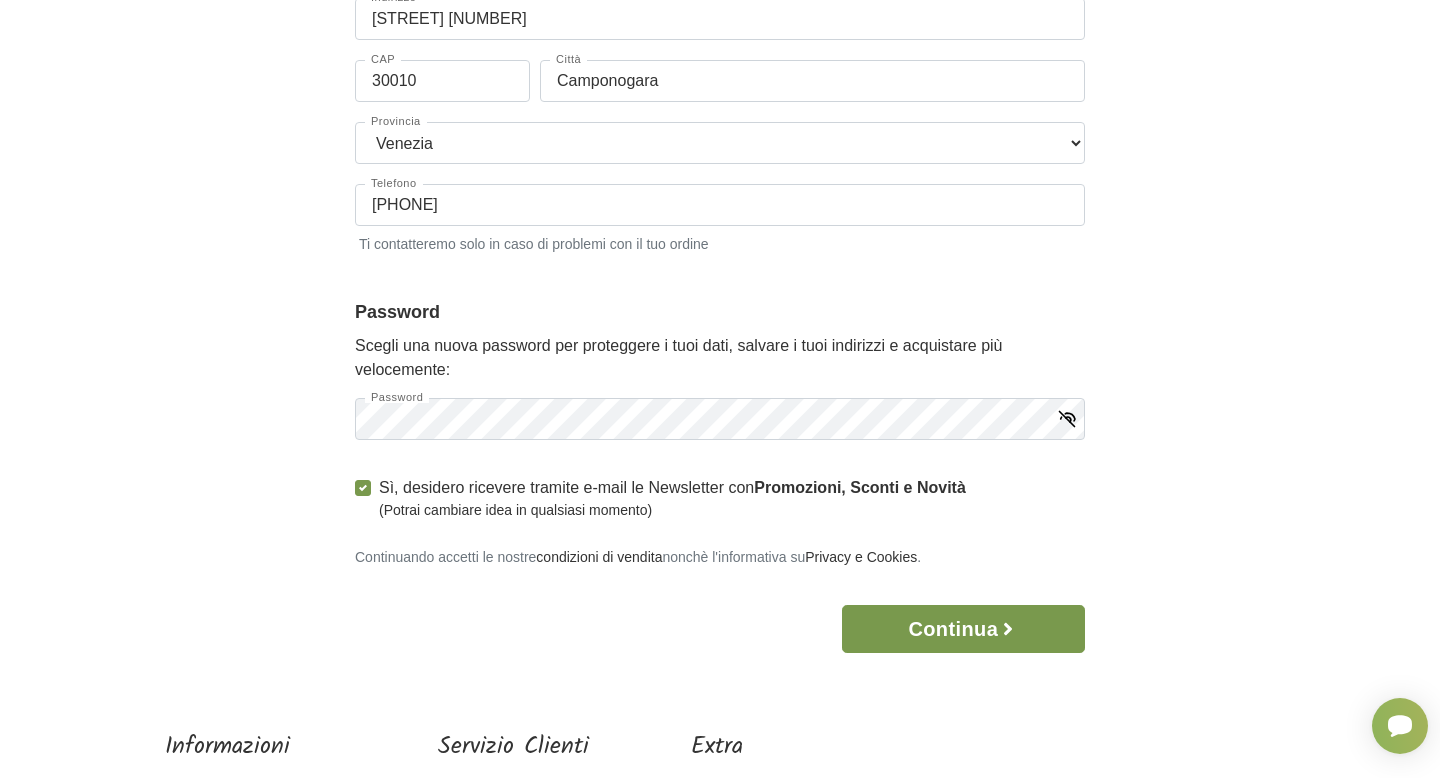 click on "Continua" at bounding box center (963, 629) 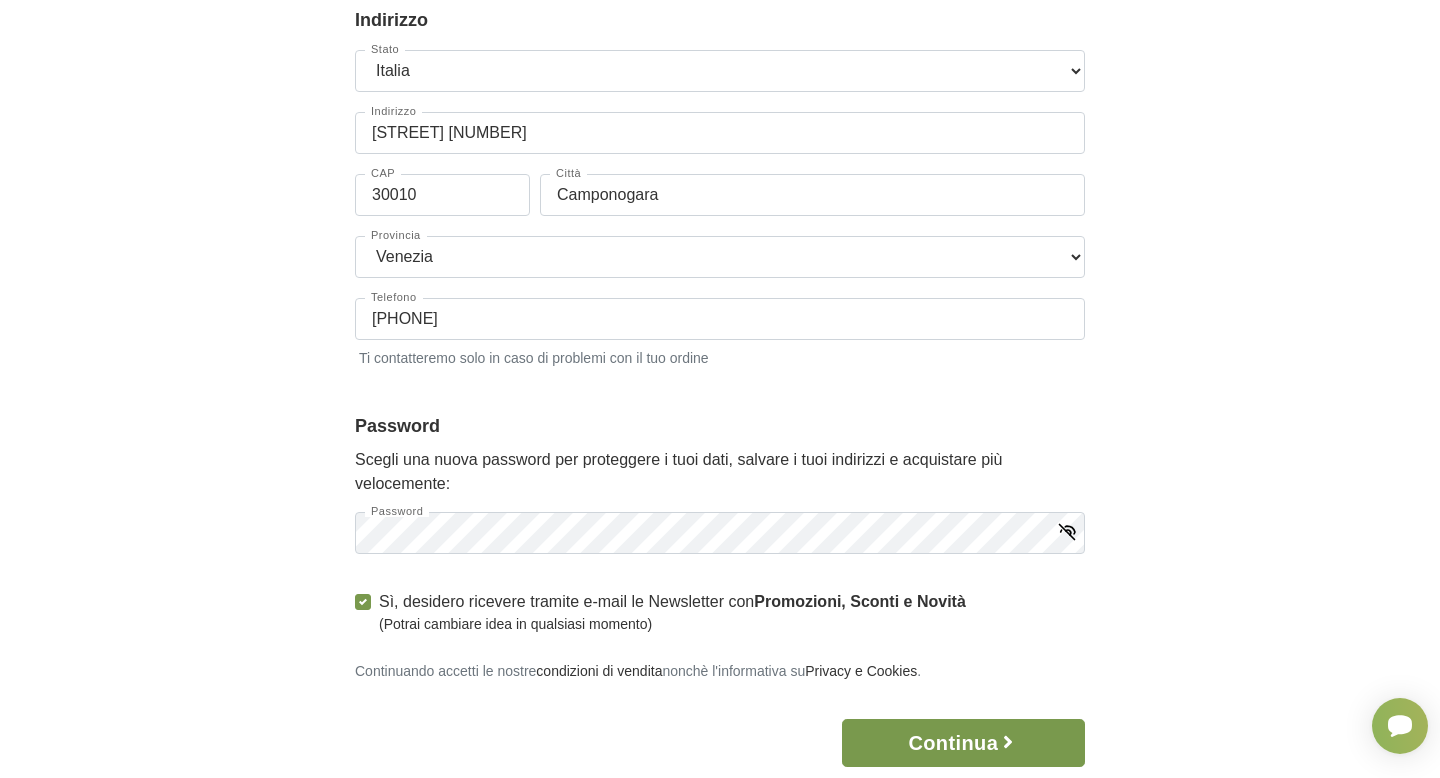 scroll, scrollTop: 0, scrollLeft: 0, axis: both 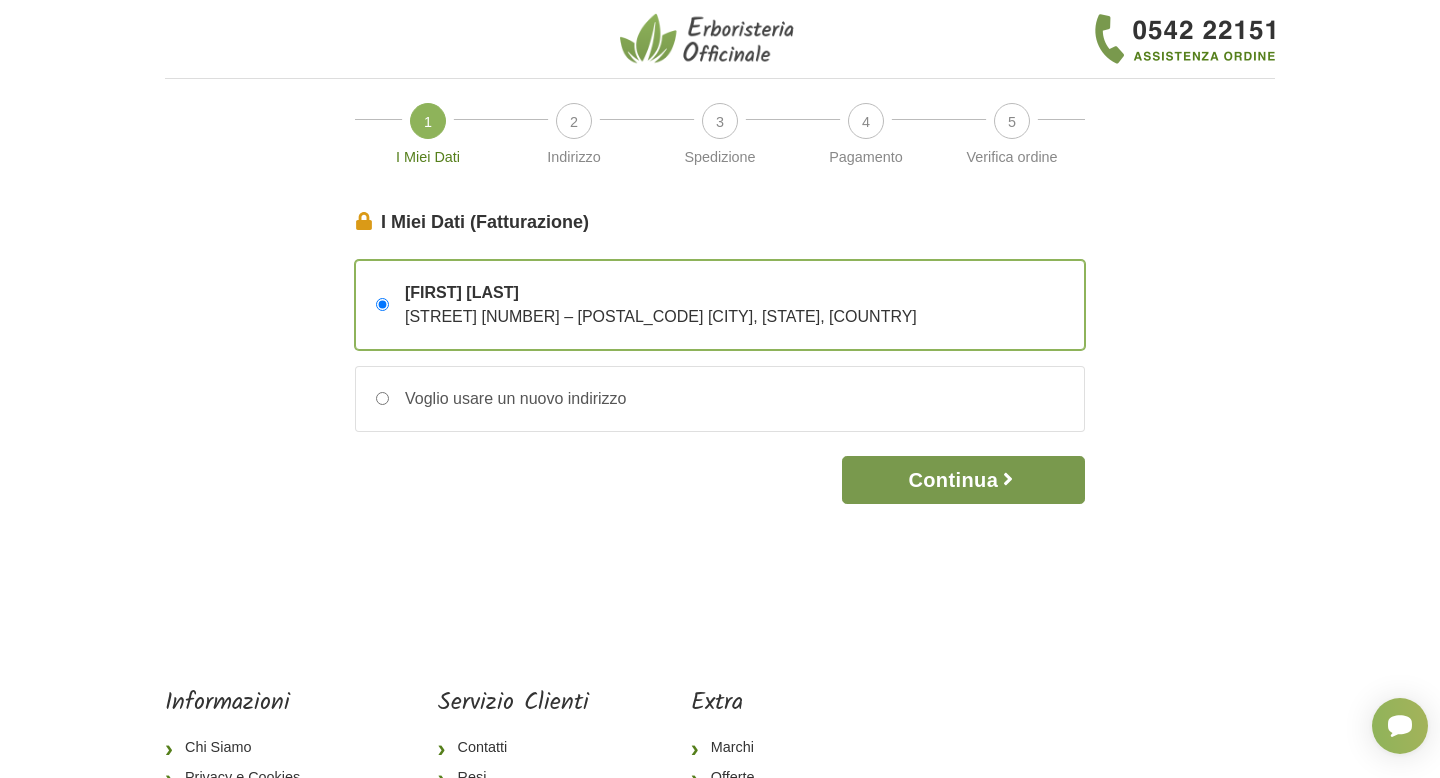 click on "Continua" at bounding box center [963, 480] 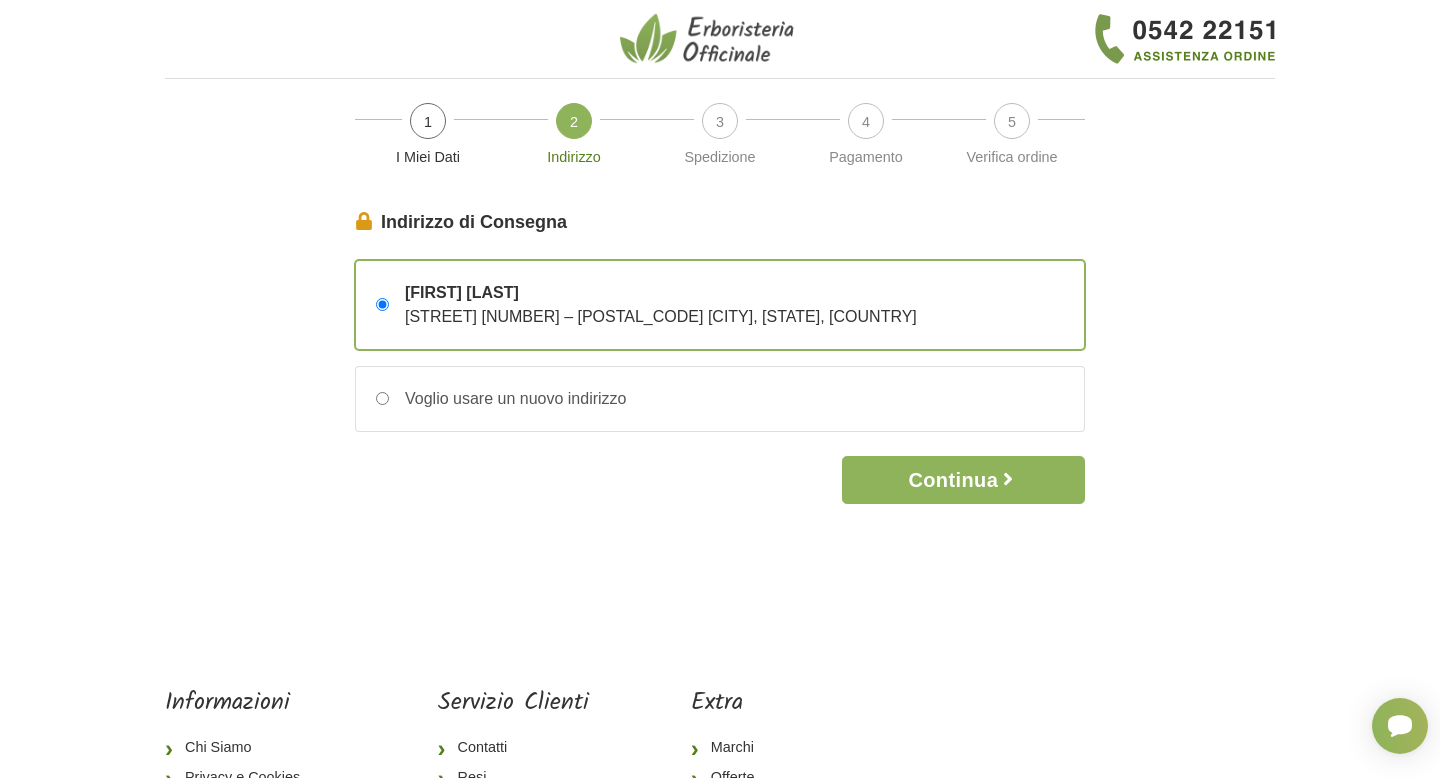 click on "Continua" at bounding box center [963, 480] 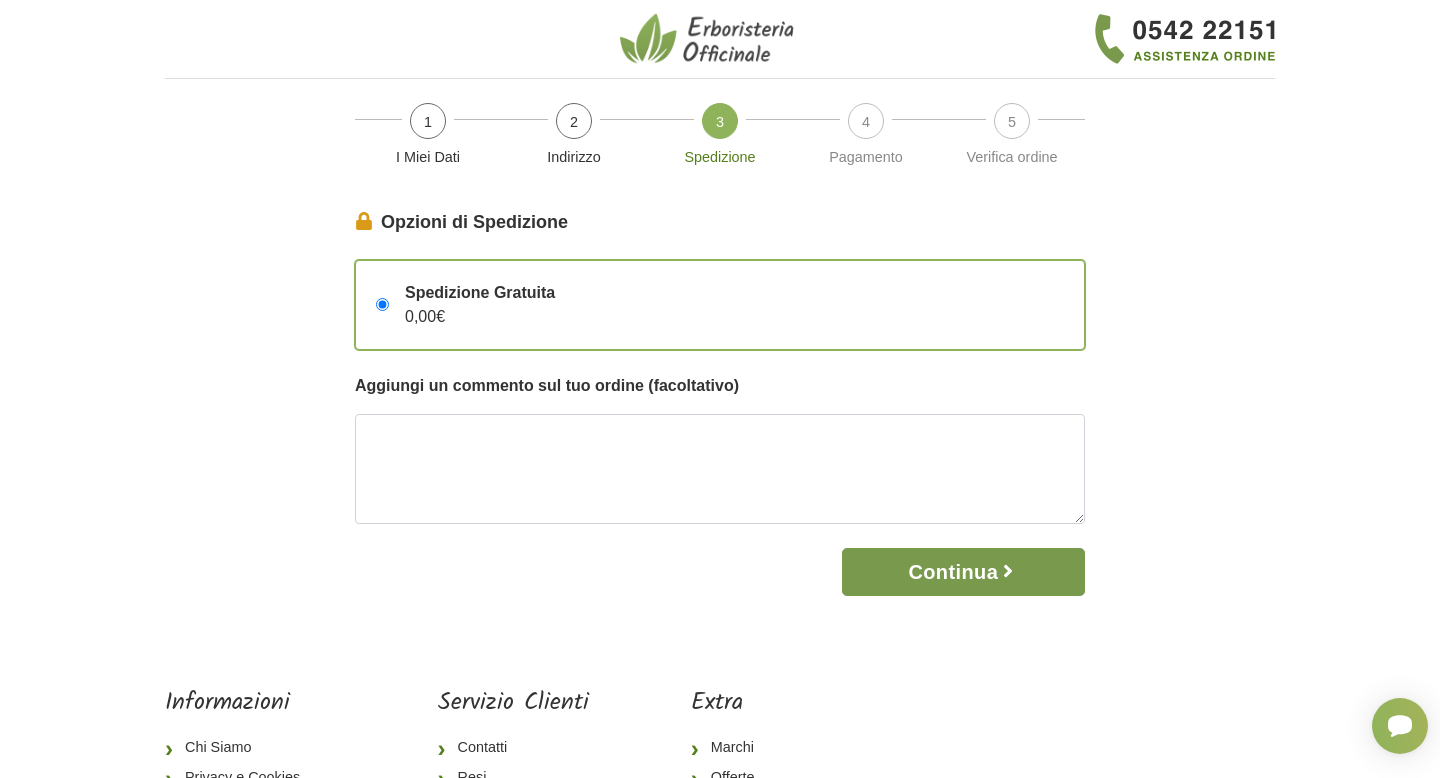 click on "Continua" at bounding box center [963, 572] 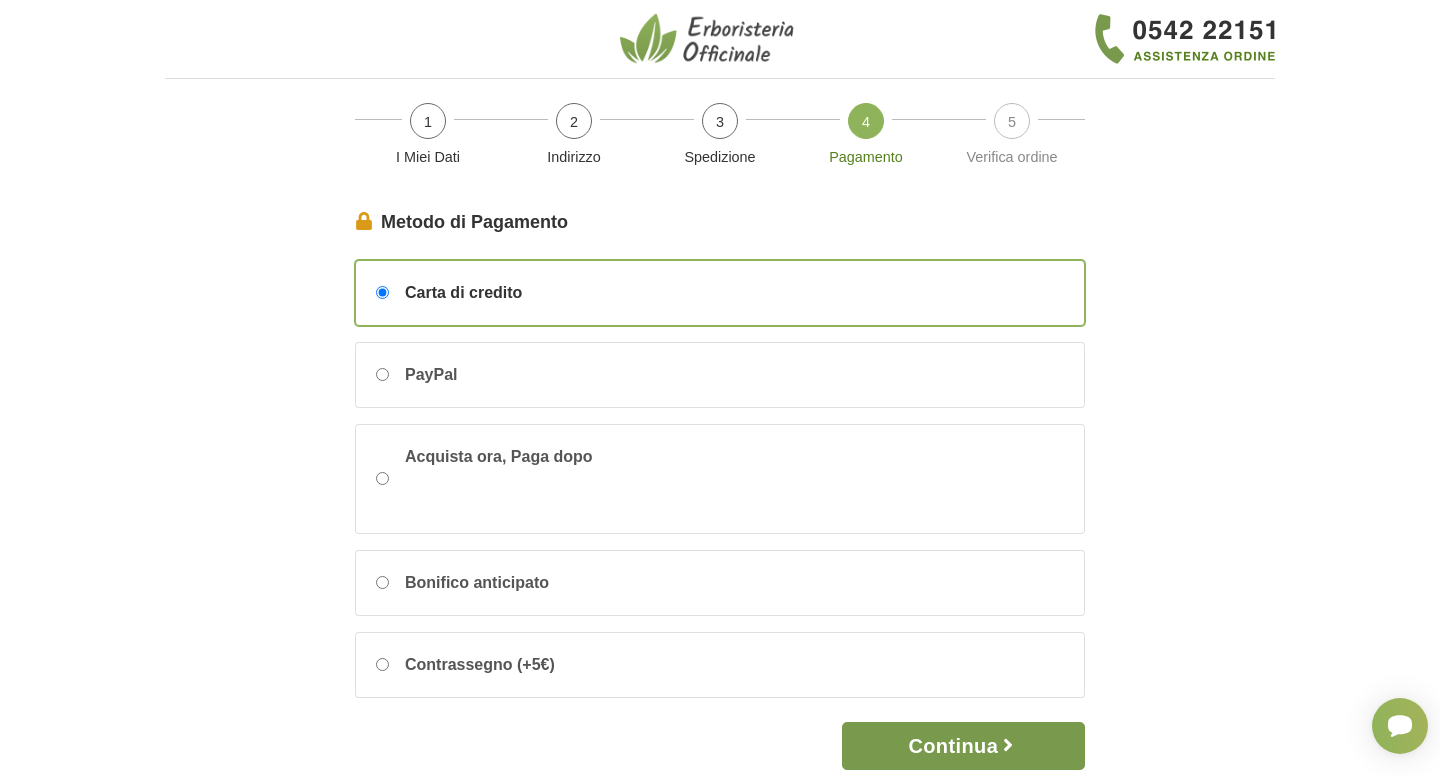 click on "Continua" at bounding box center (963, 746) 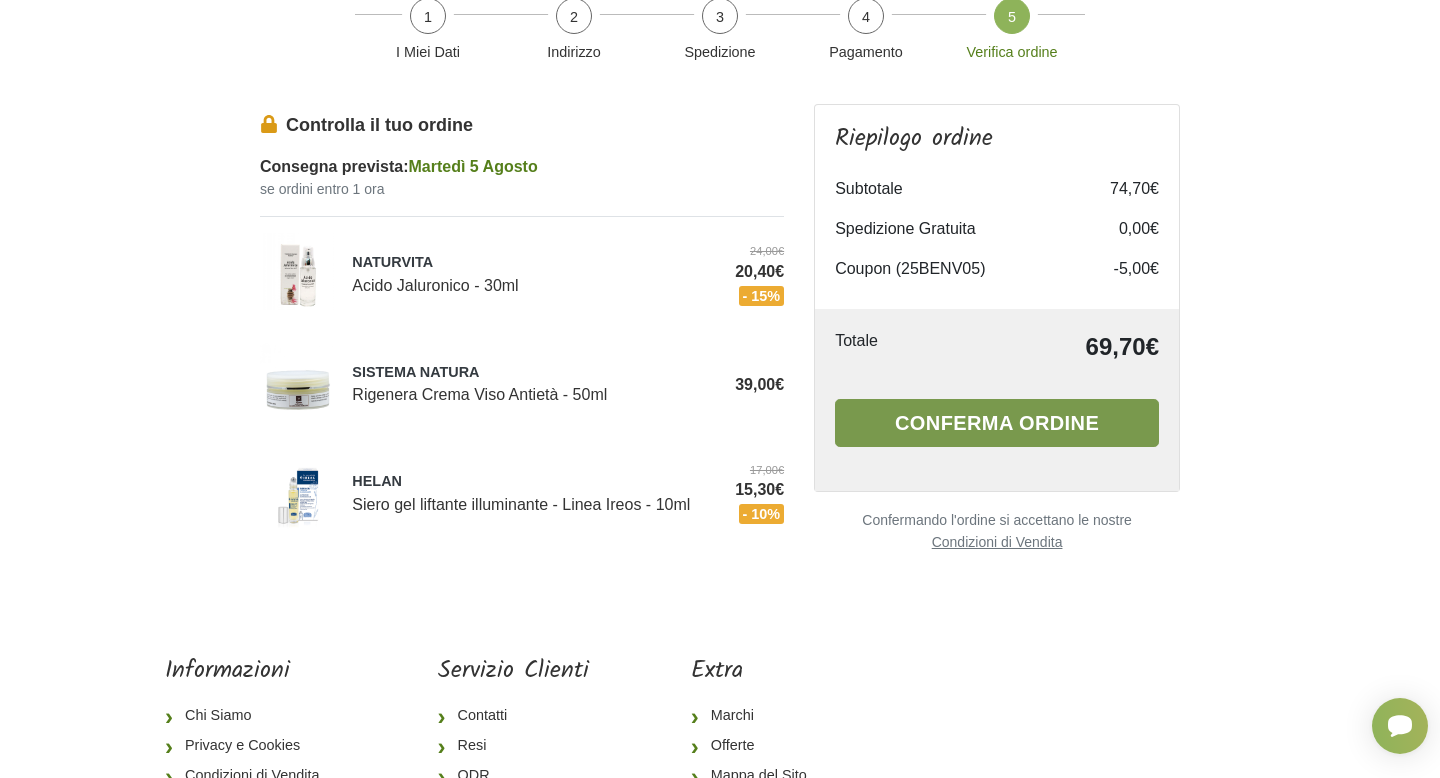scroll, scrollTop: 102, scrollLeft: 0, axis: vertical 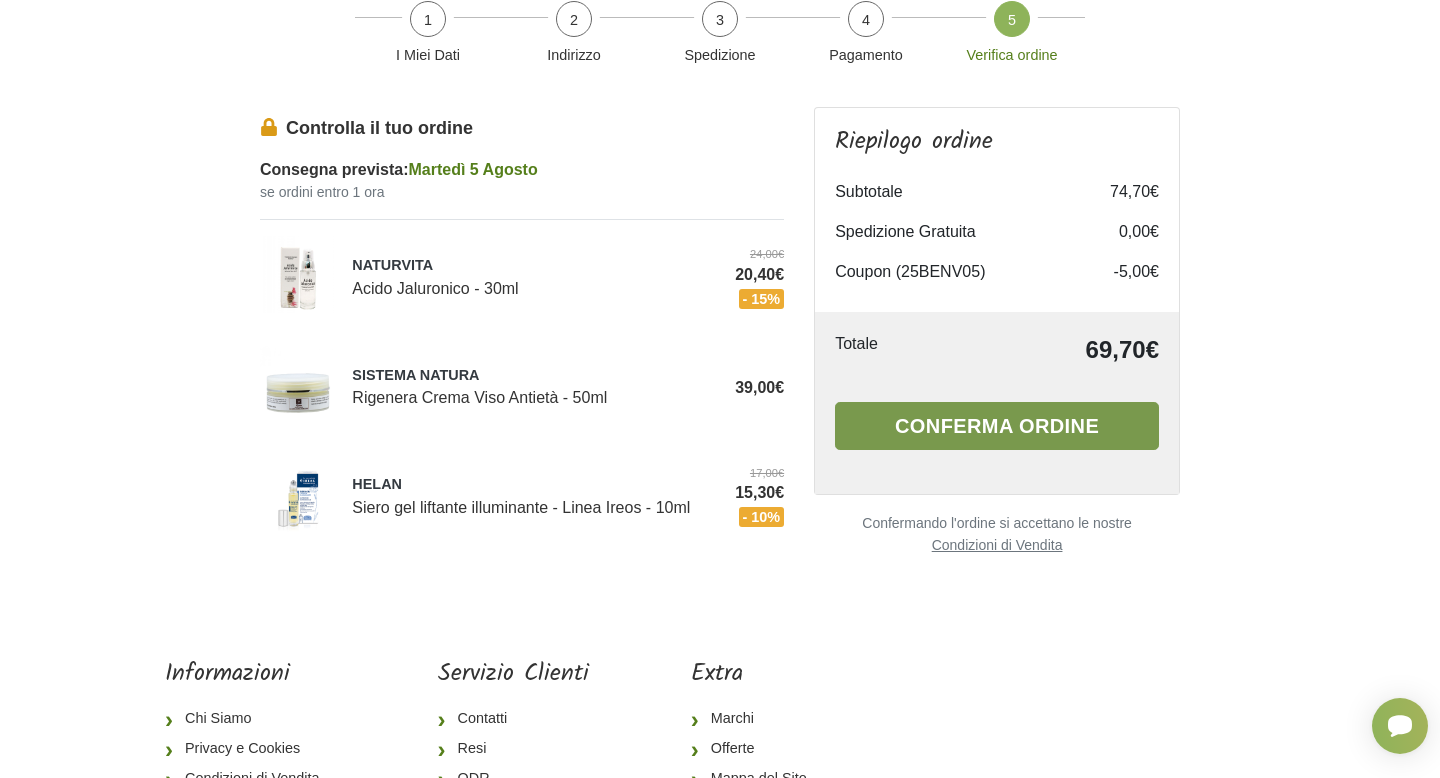 click on "Conferma ordine" at bounding box center [997, 426] 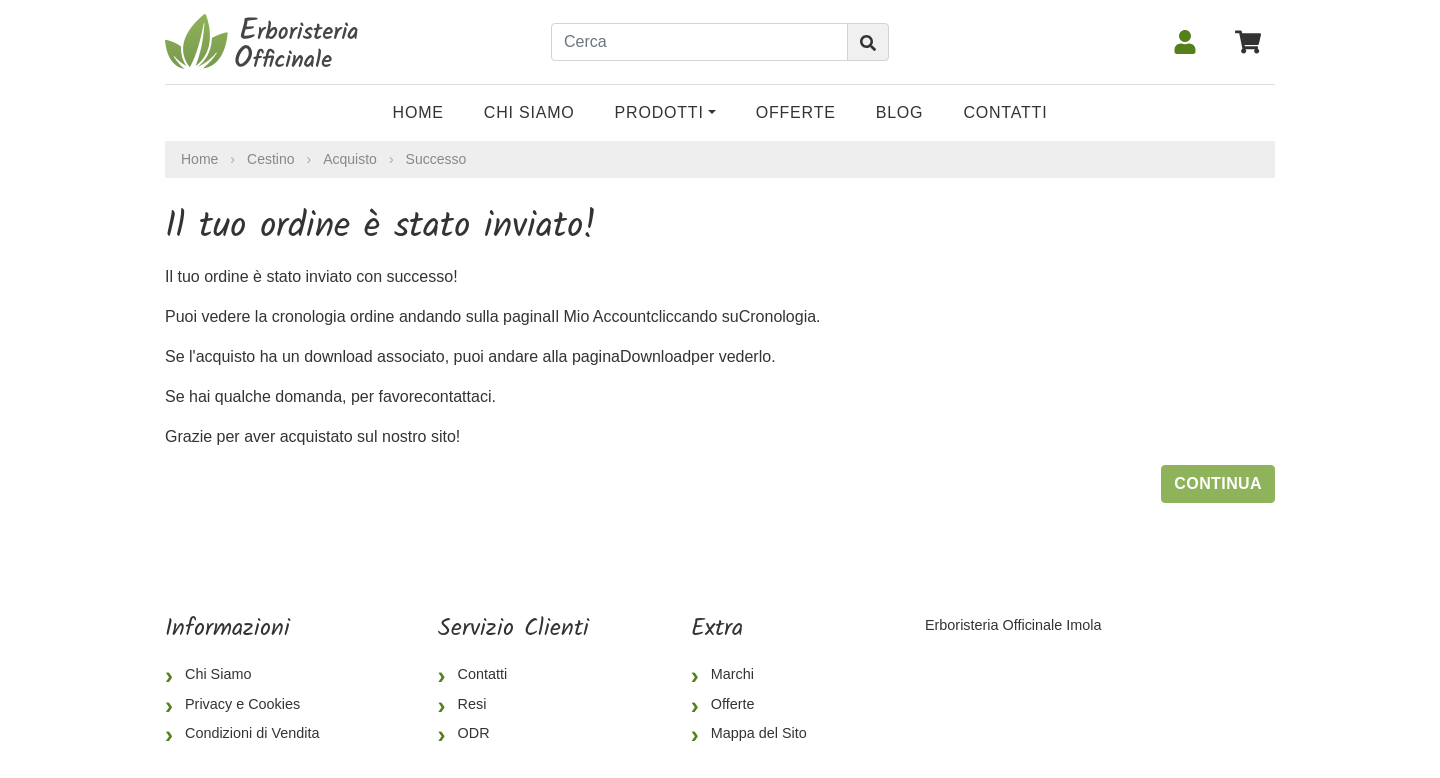 scroll, scrollTop: 0, scrollLeft: 0, axis: both 